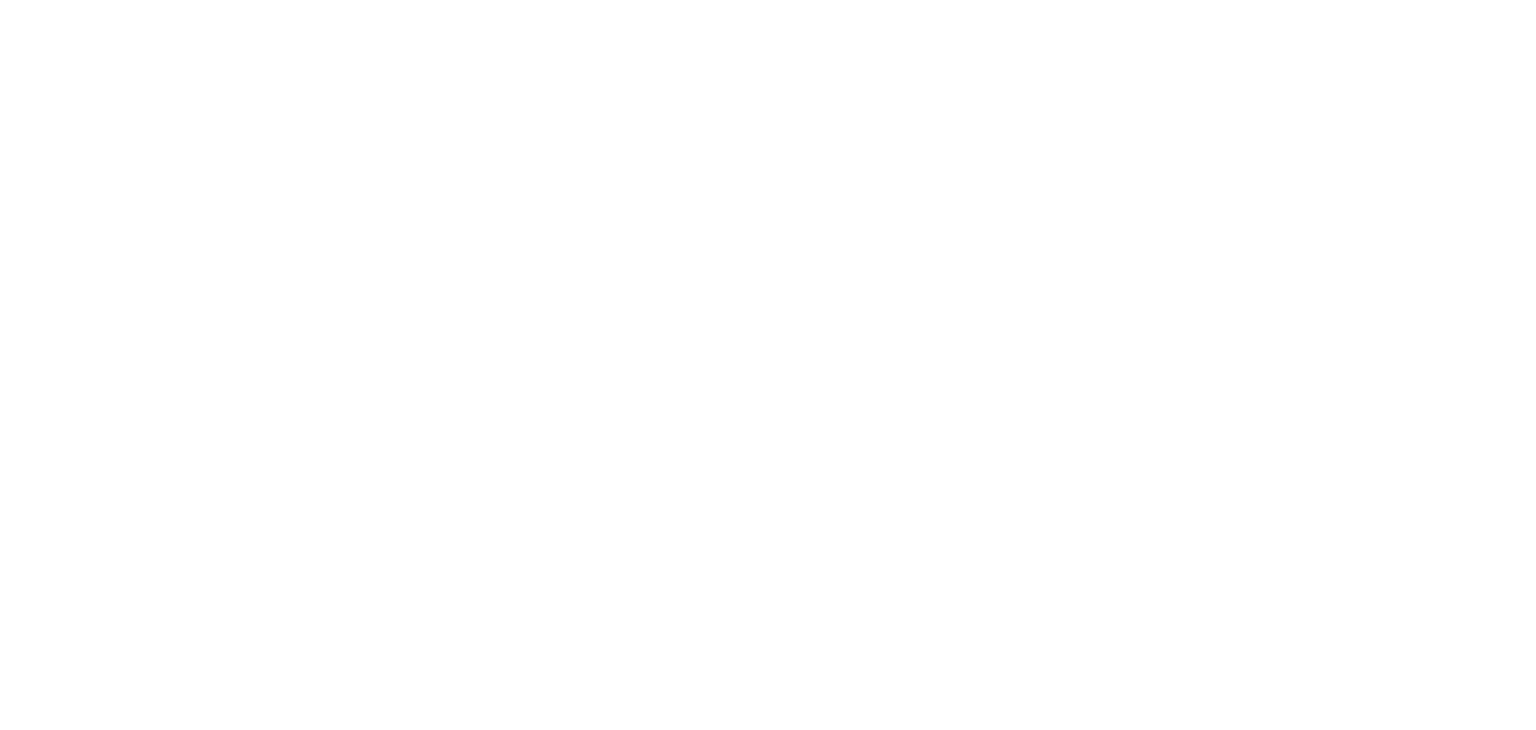 scroll, scrollTop: 0, scrollLeft: 0, axis: both 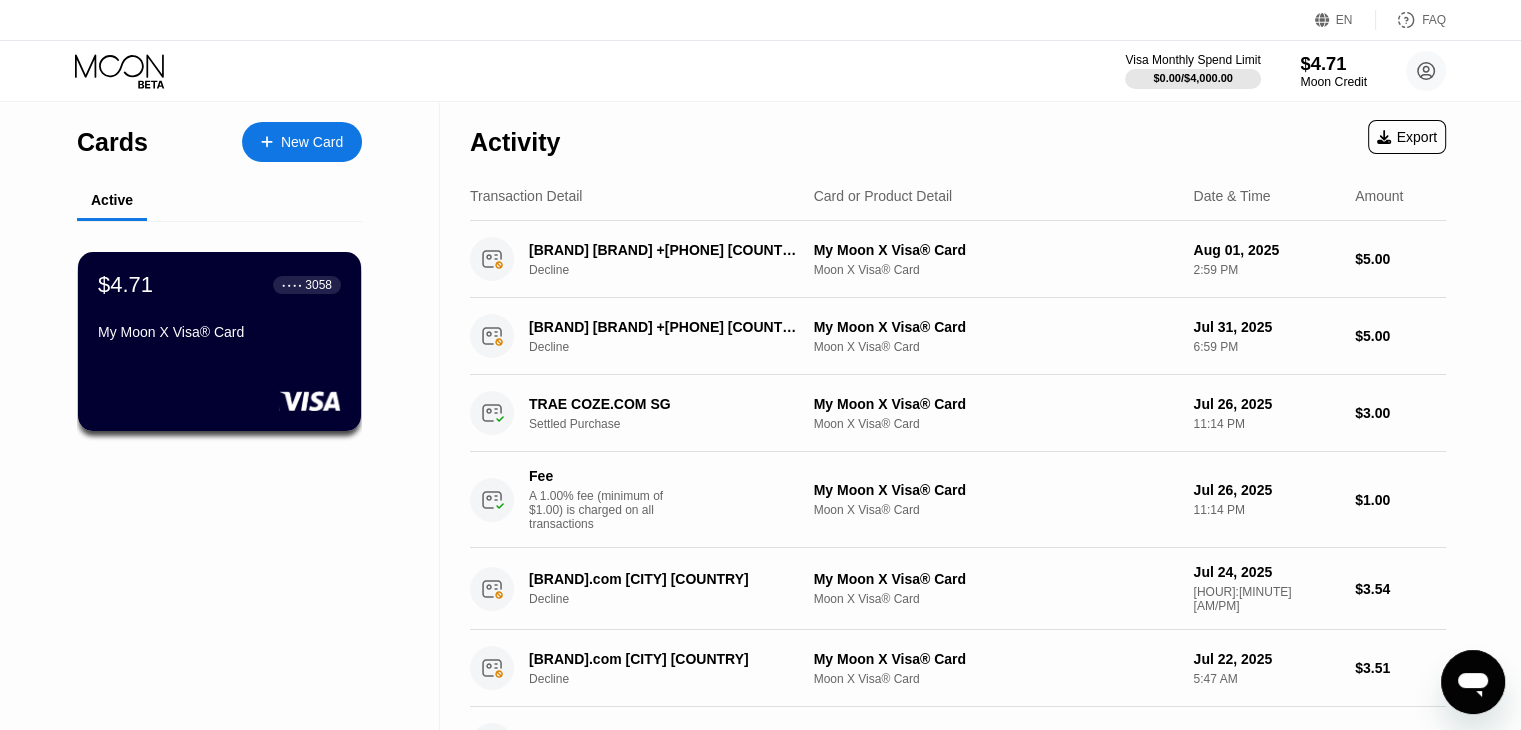 click on "$4.71" at bounding box center (1333, 63) 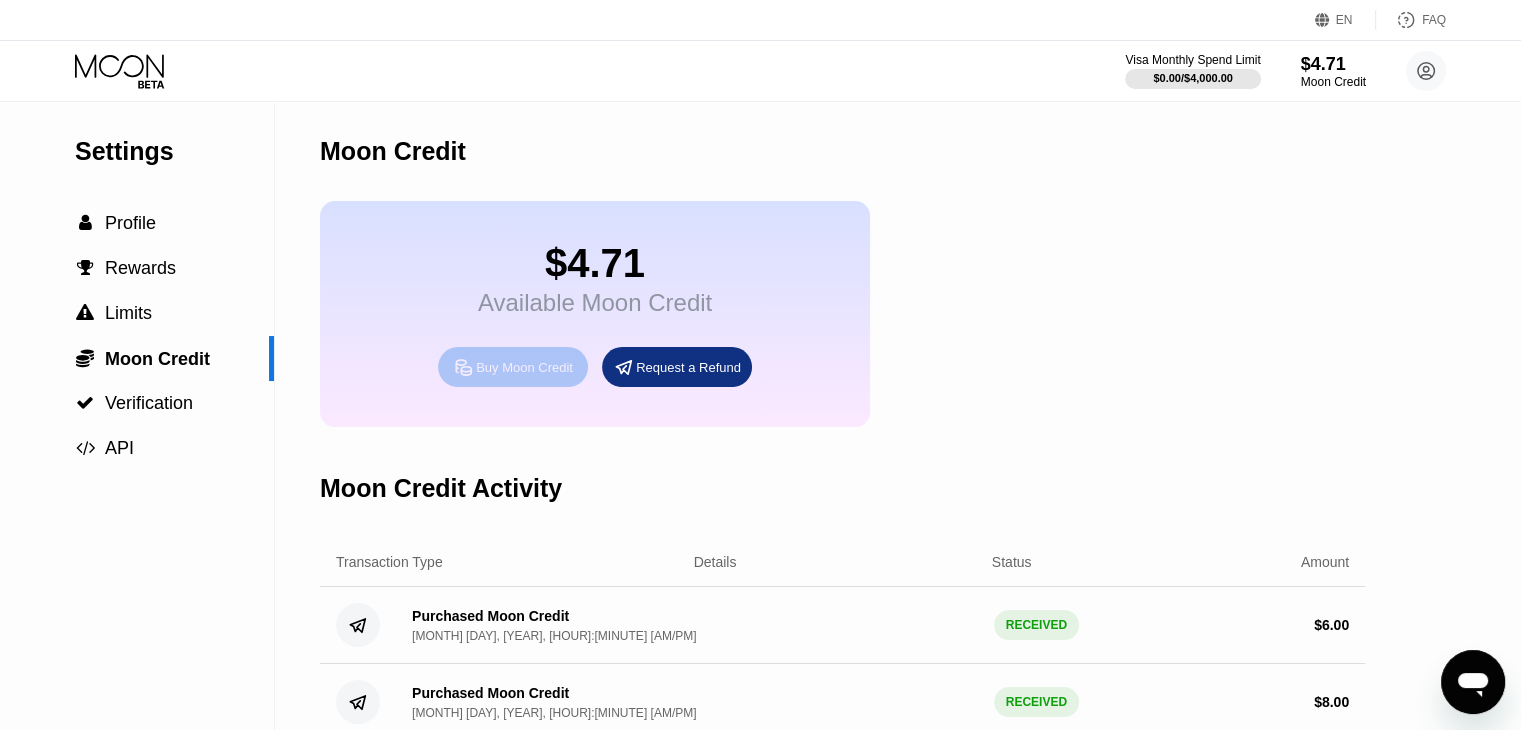 click on "Buy Moon Credit" at bounding box center (524, 367) 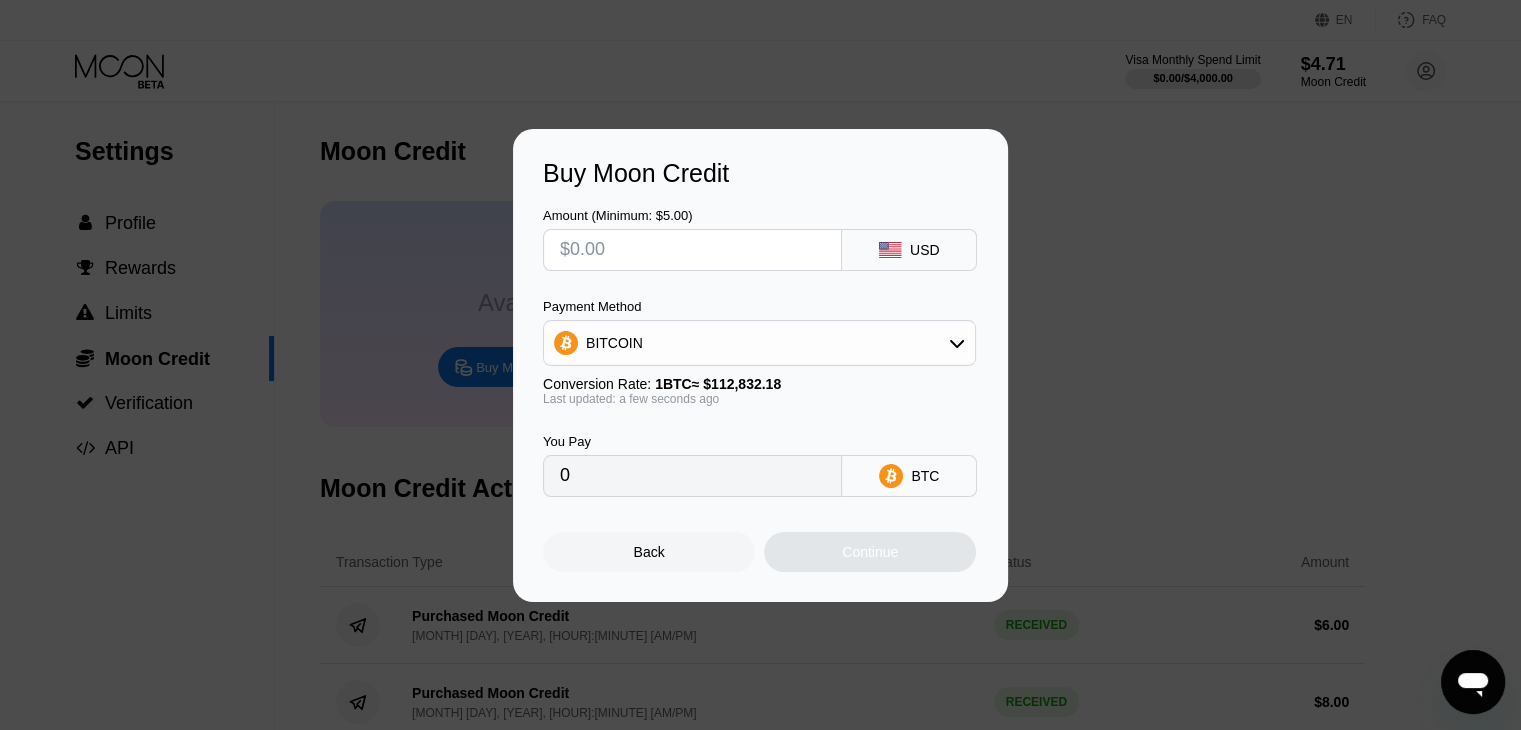 click at bounding box center (692, 250) 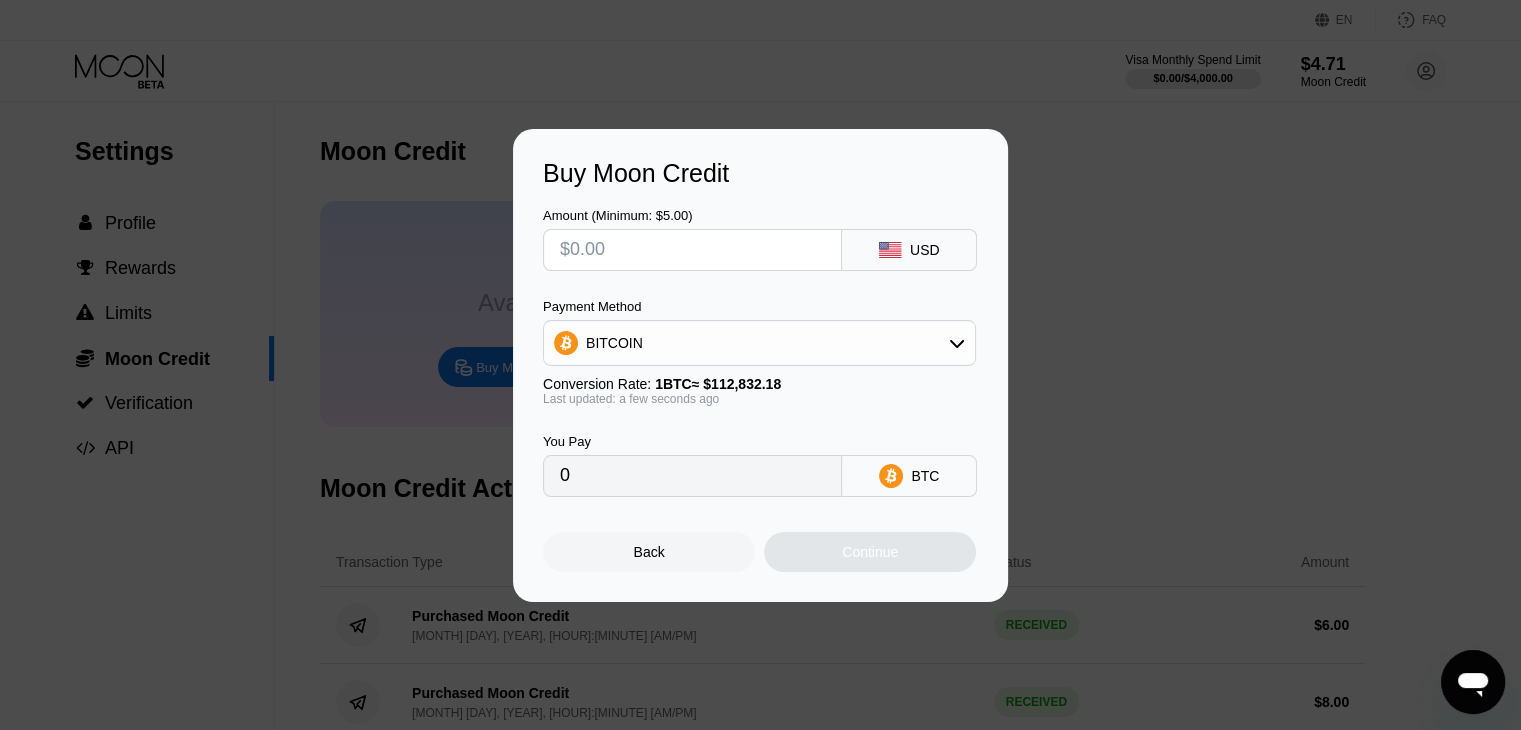 type on "$1" 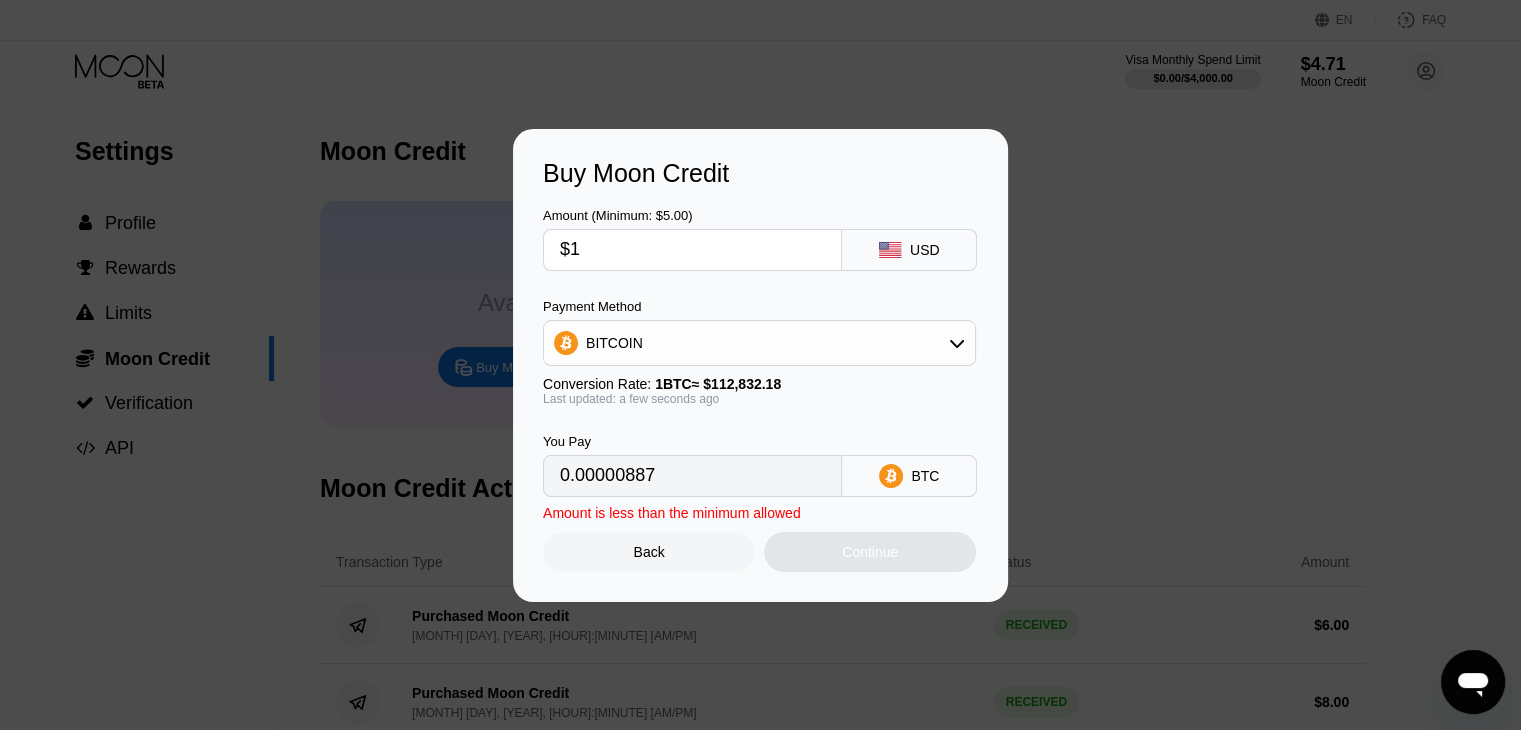 type on "0.00000887" 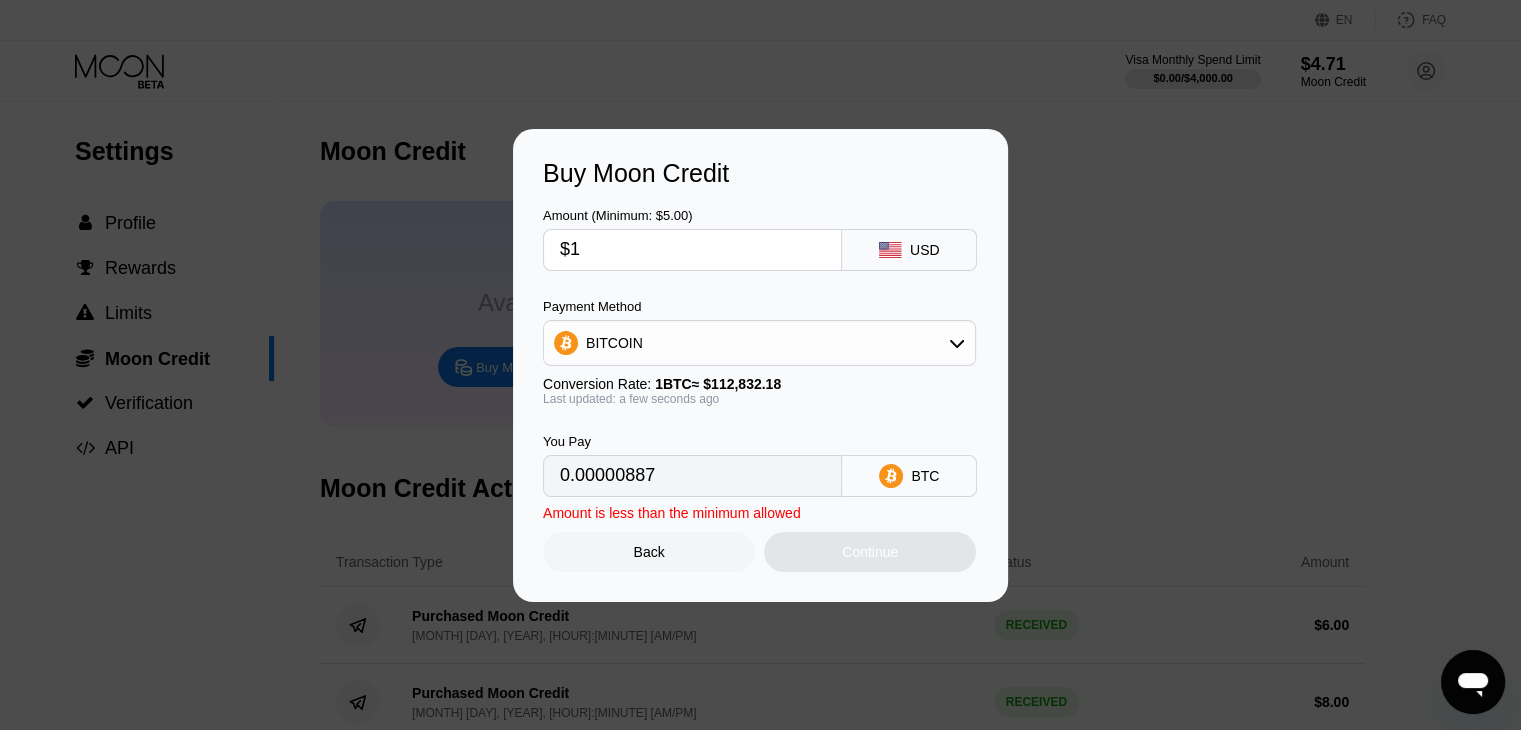 type on "$18" 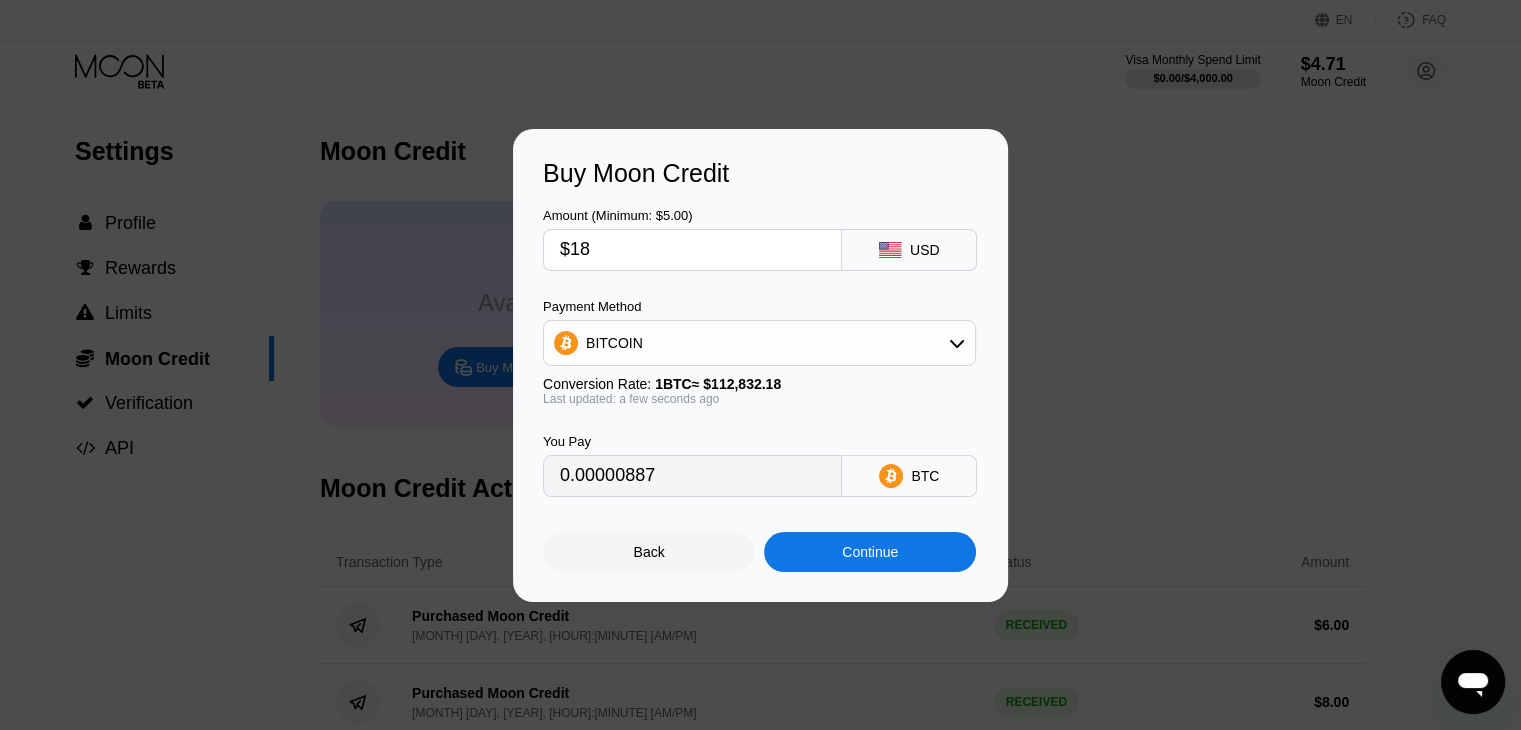type on "0.00015953" 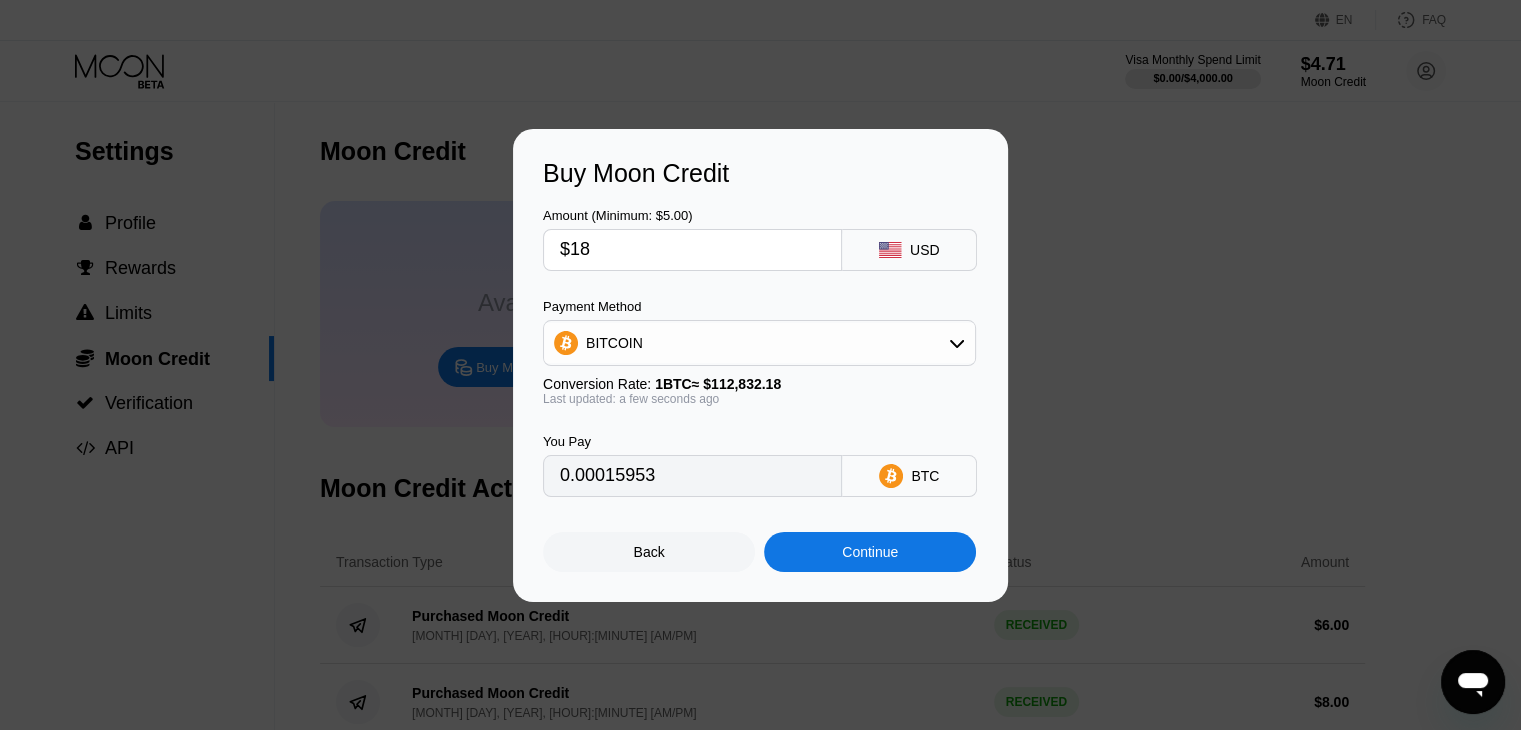 click on "$18" at bounding box center (692, 250) 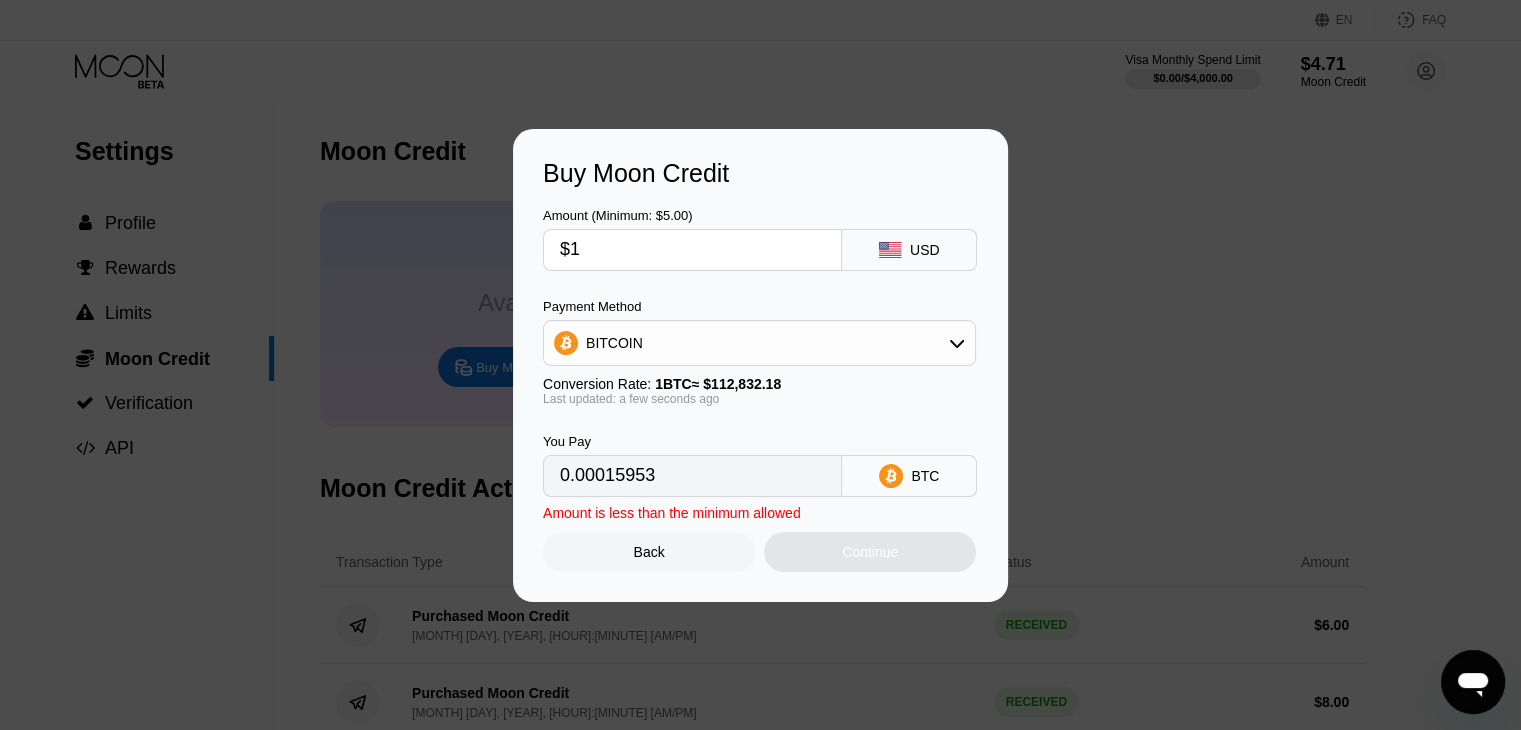 type on "0.00000887" 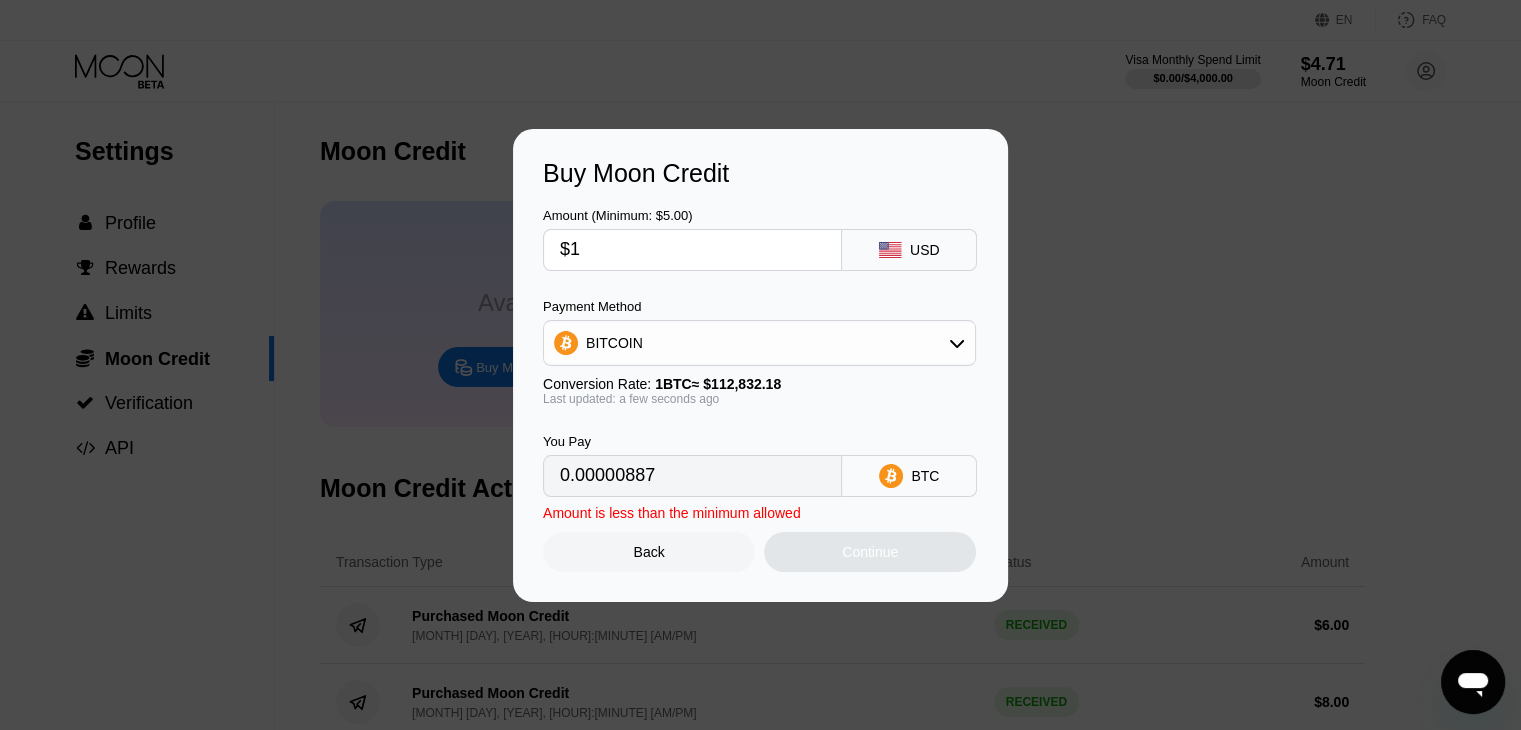 type 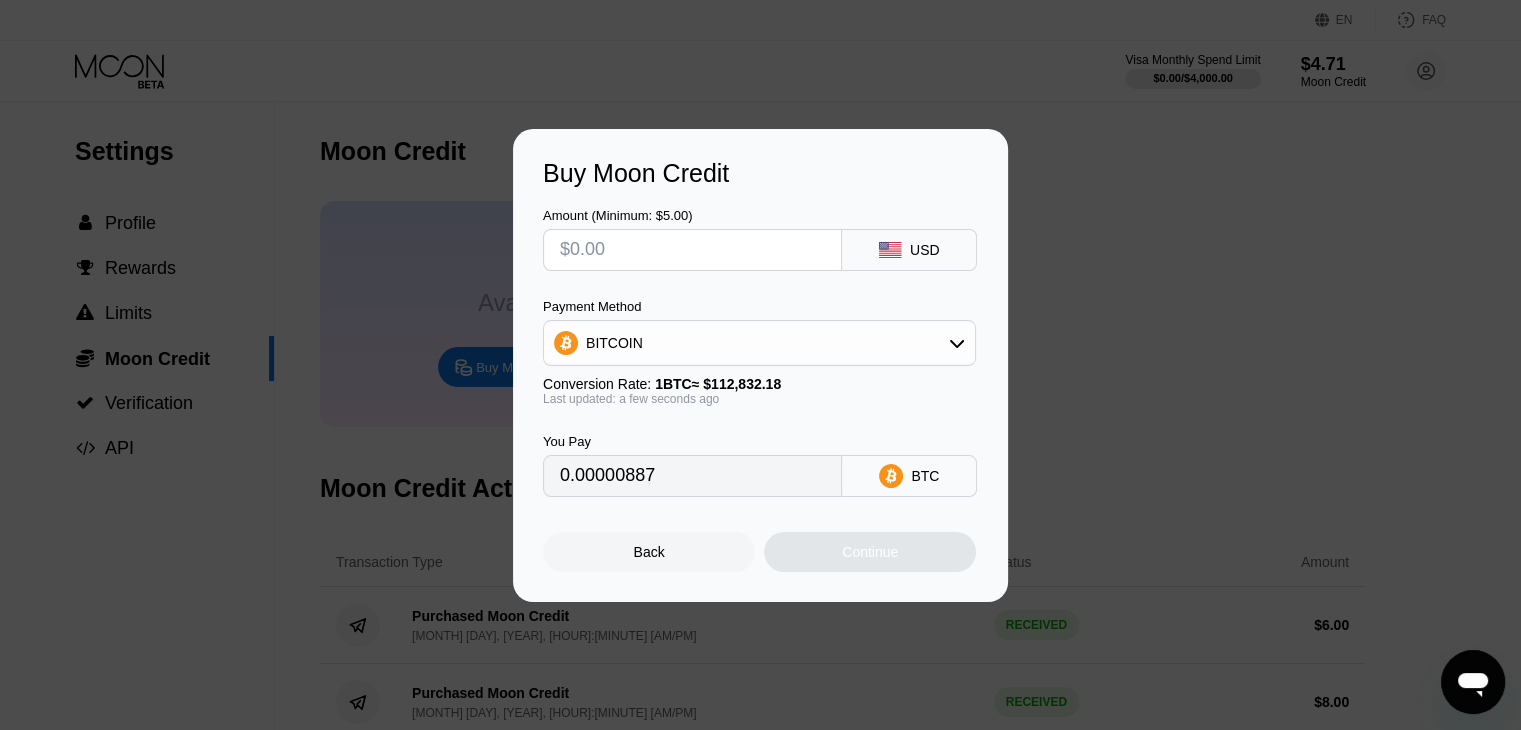 type on "0" 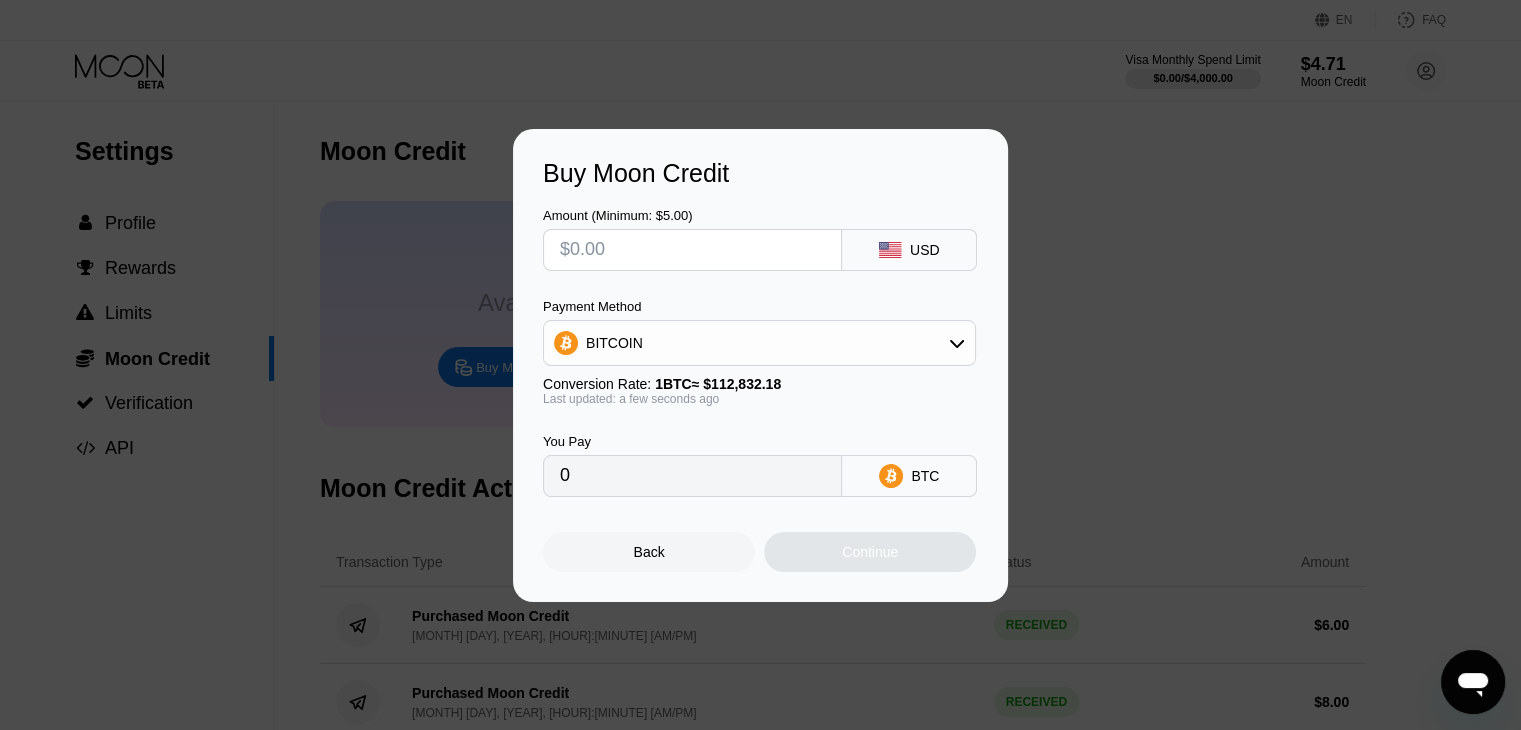 type on "$1" 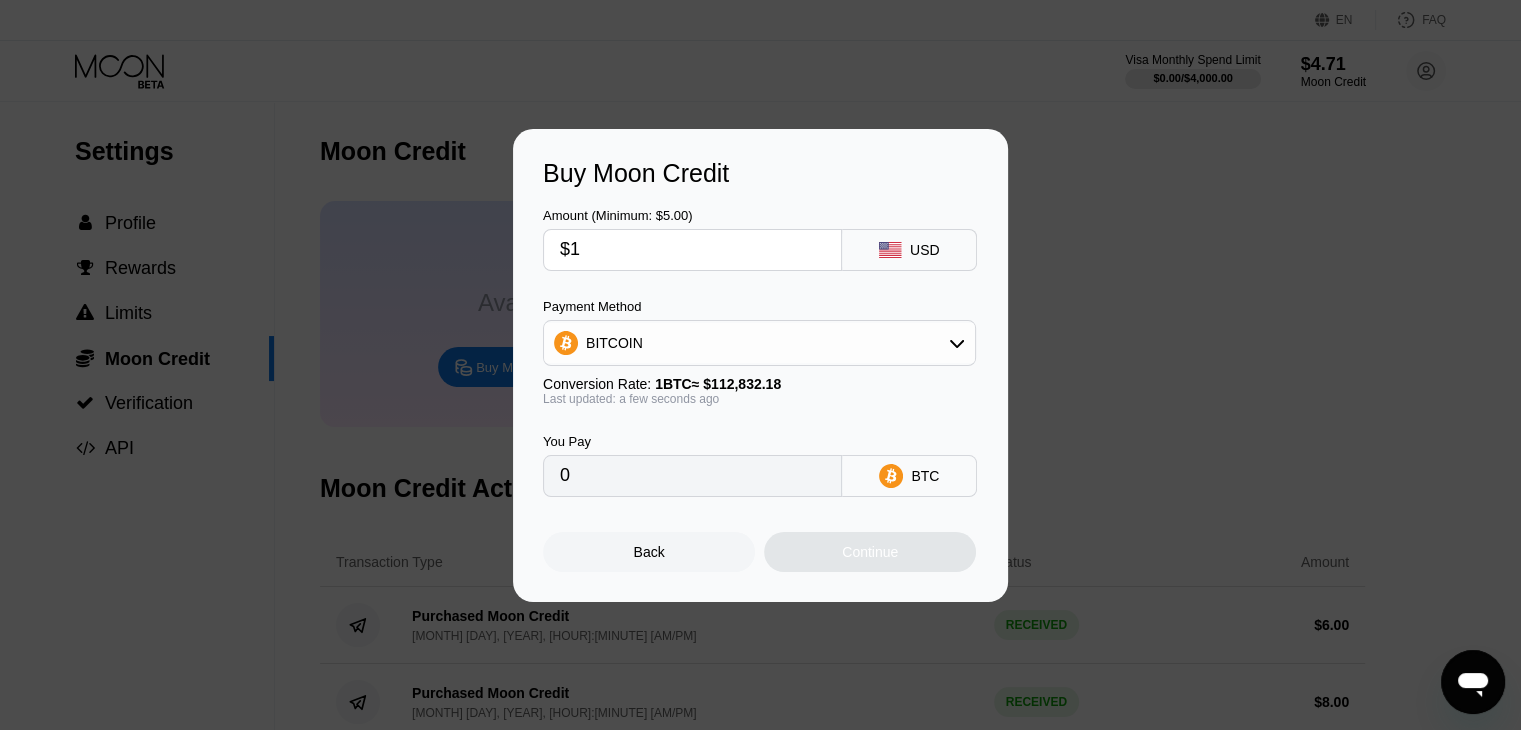 type on "0.00000887" 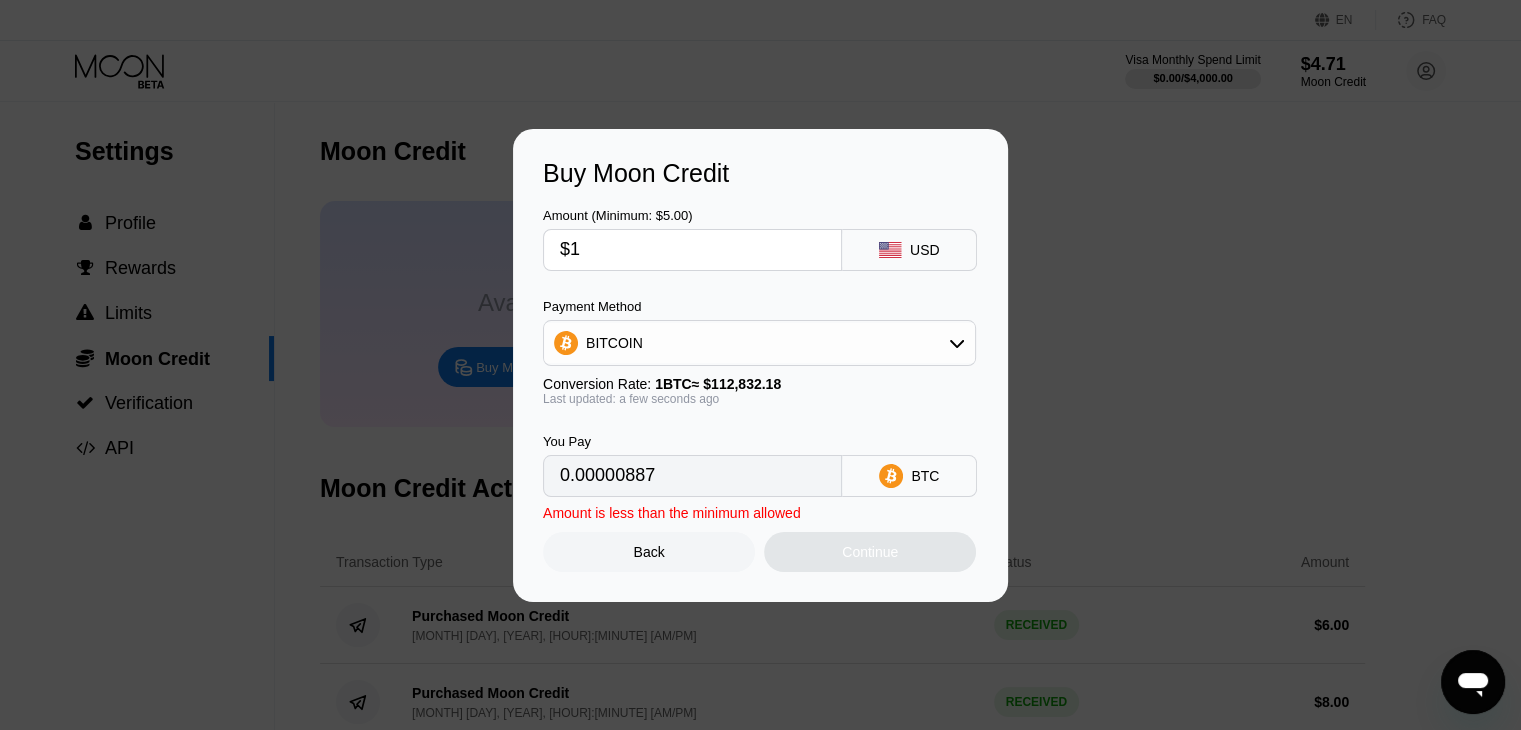 type on "$17" 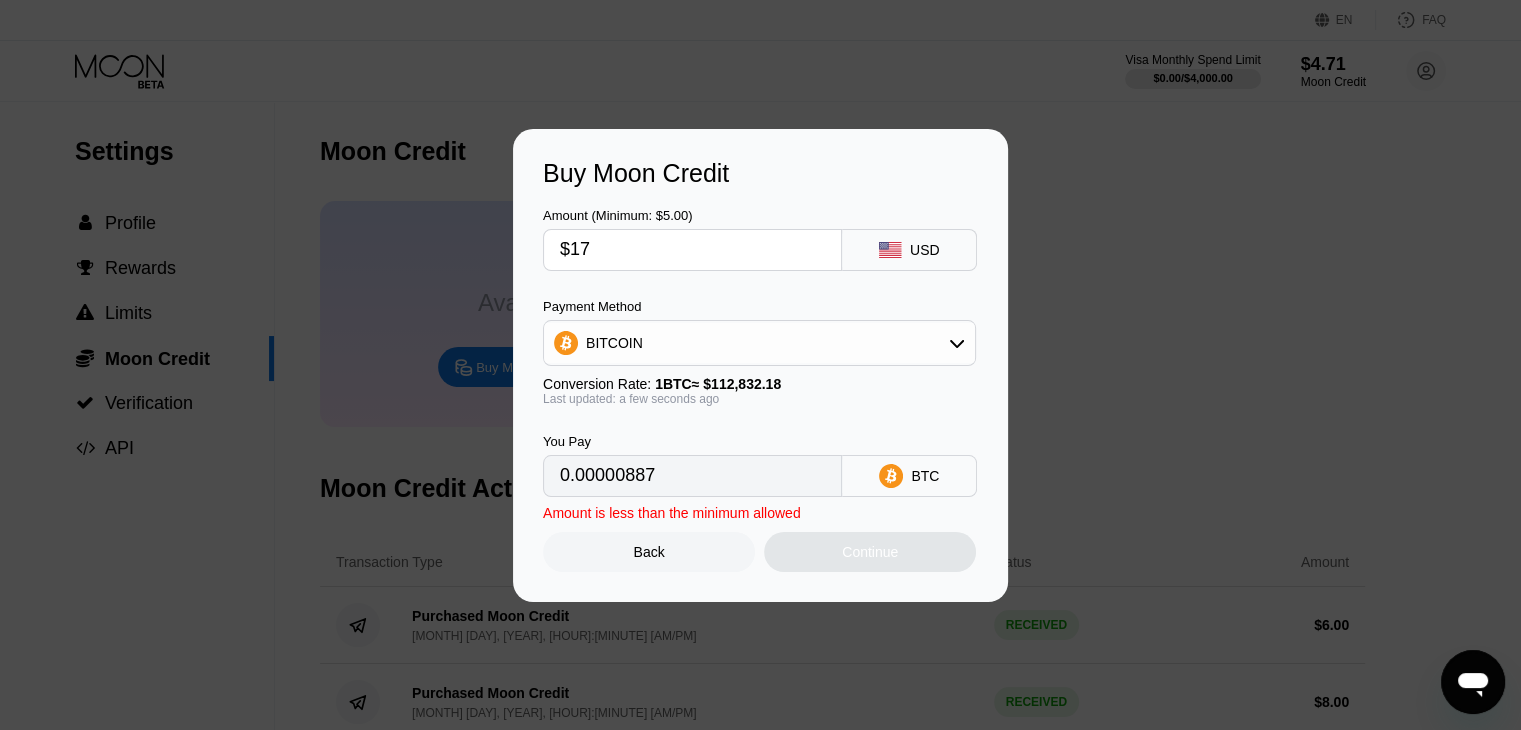 type on "0.00015067" 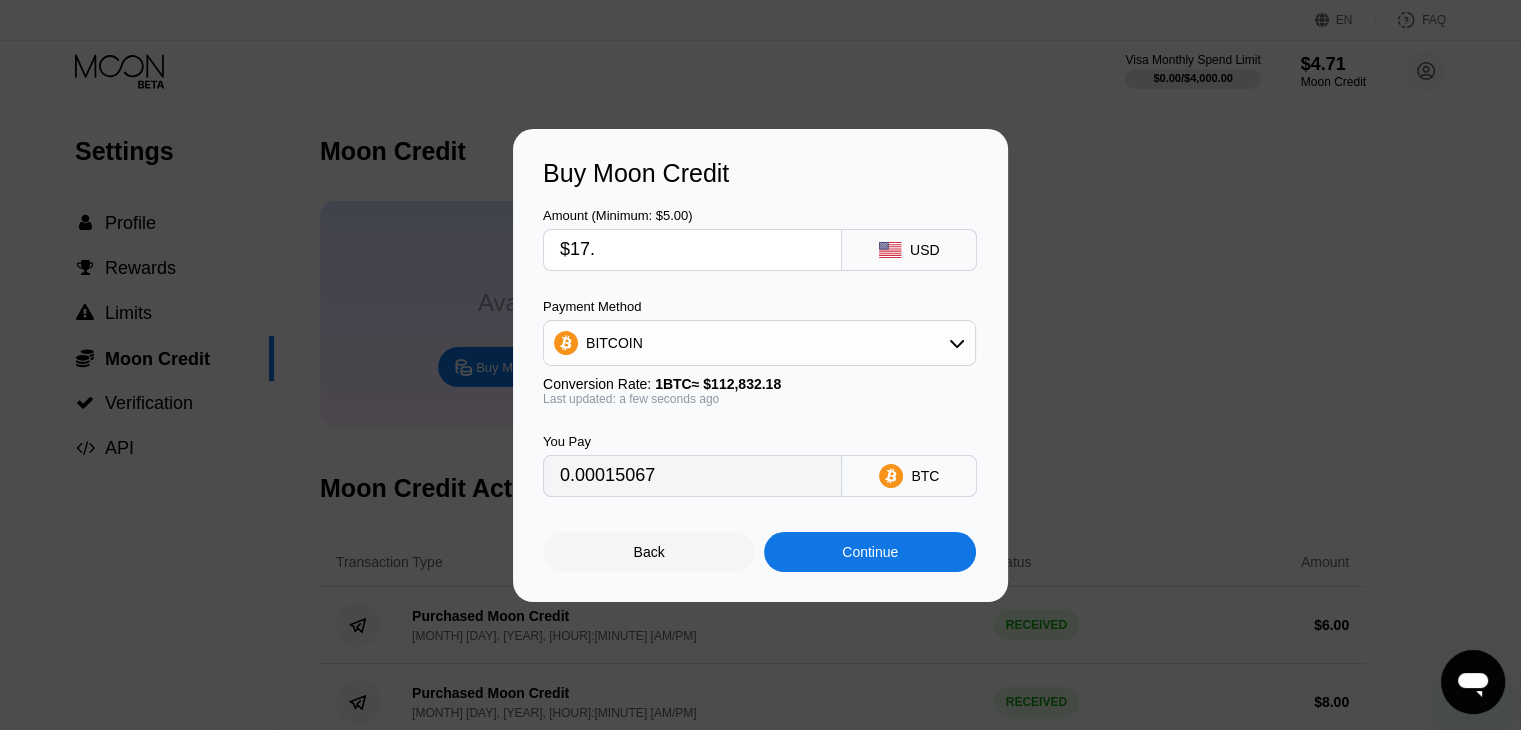 type on "$17.7" 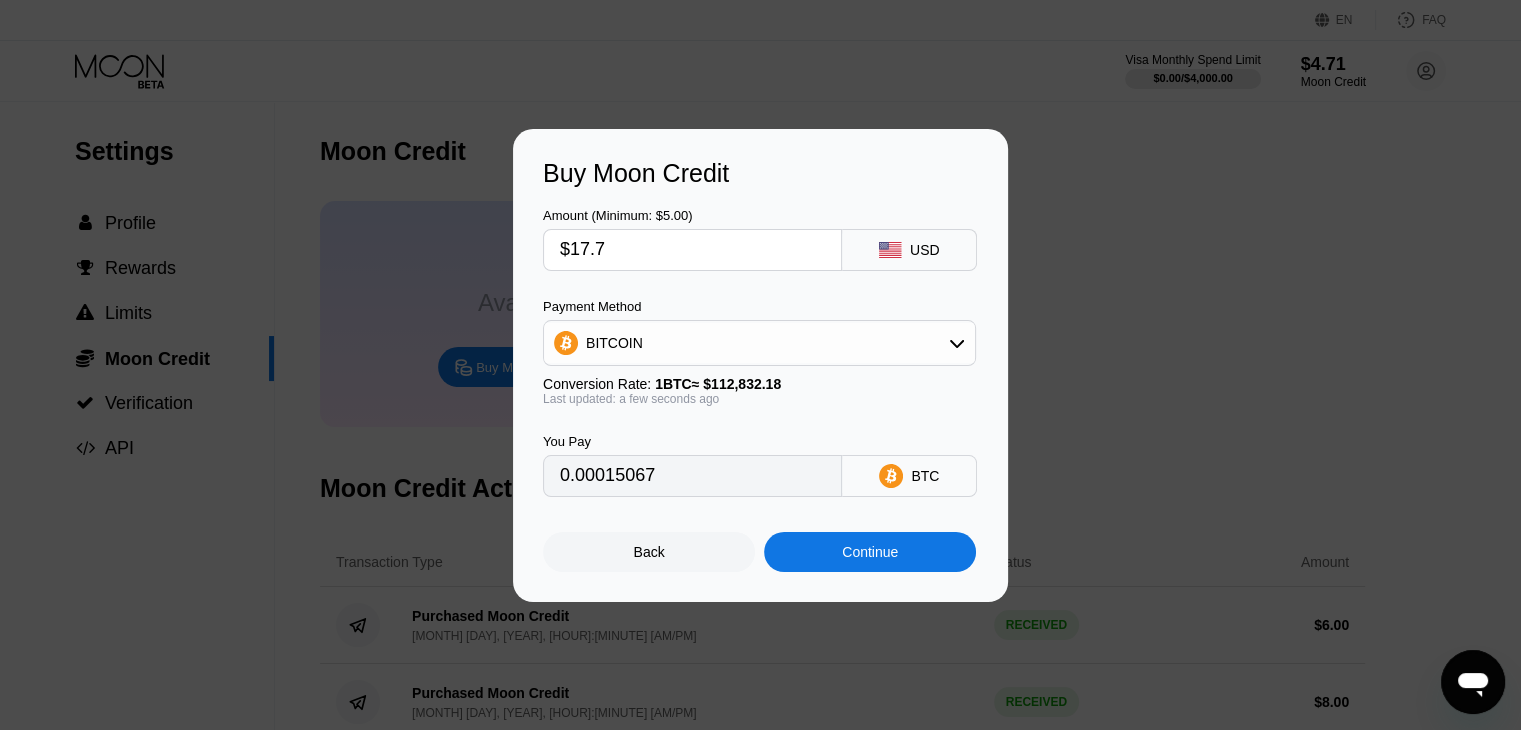 type on "0.00015688" 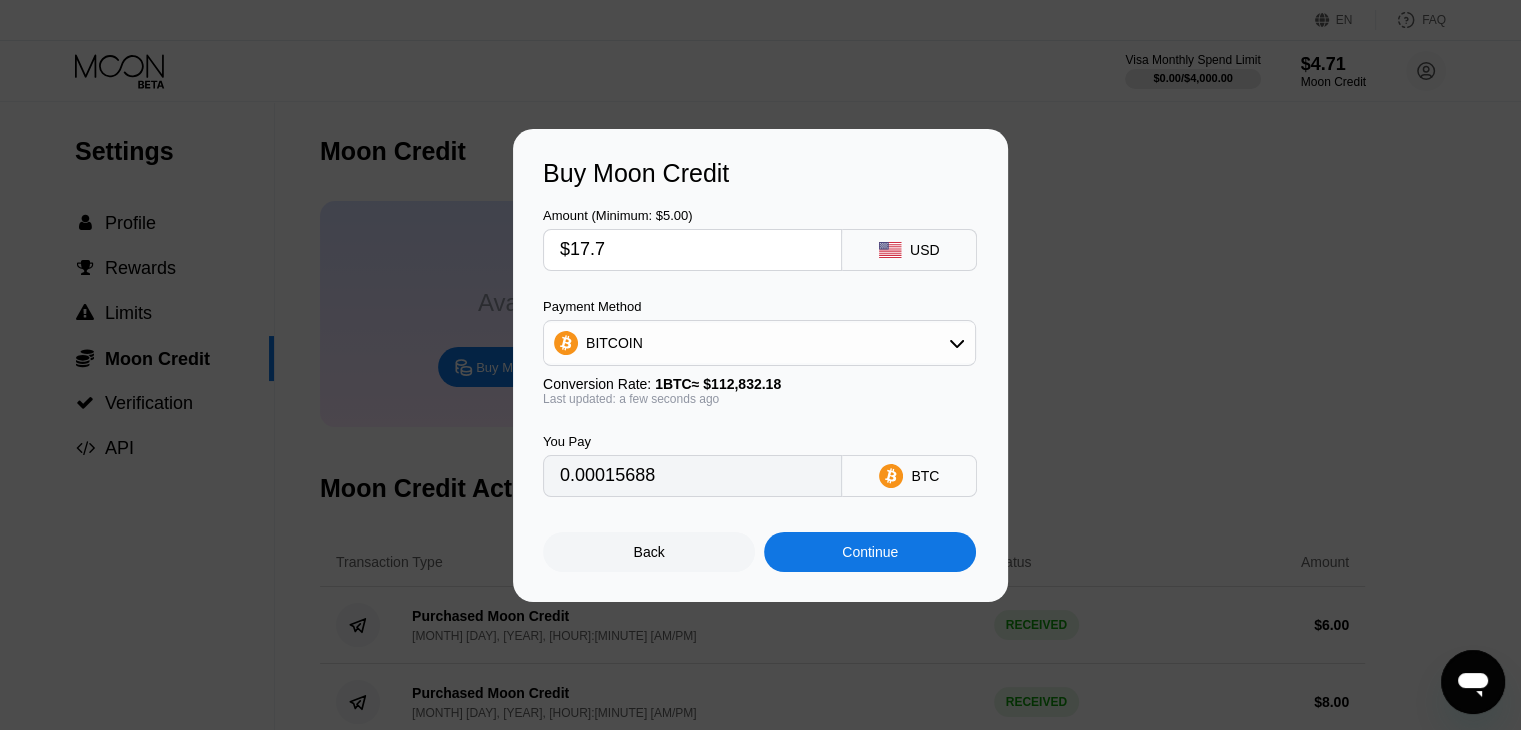 type on "$17." 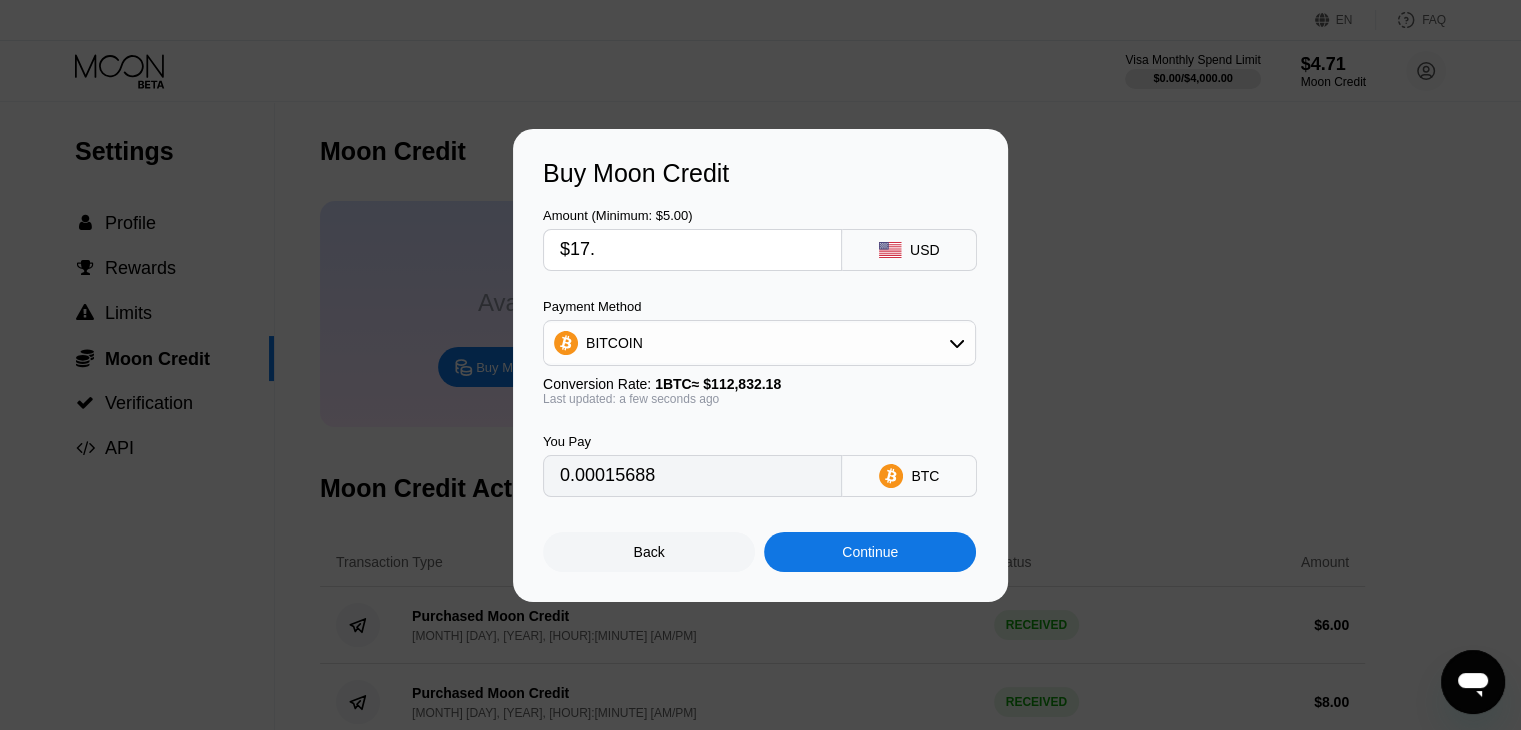 type on "0.00015067" 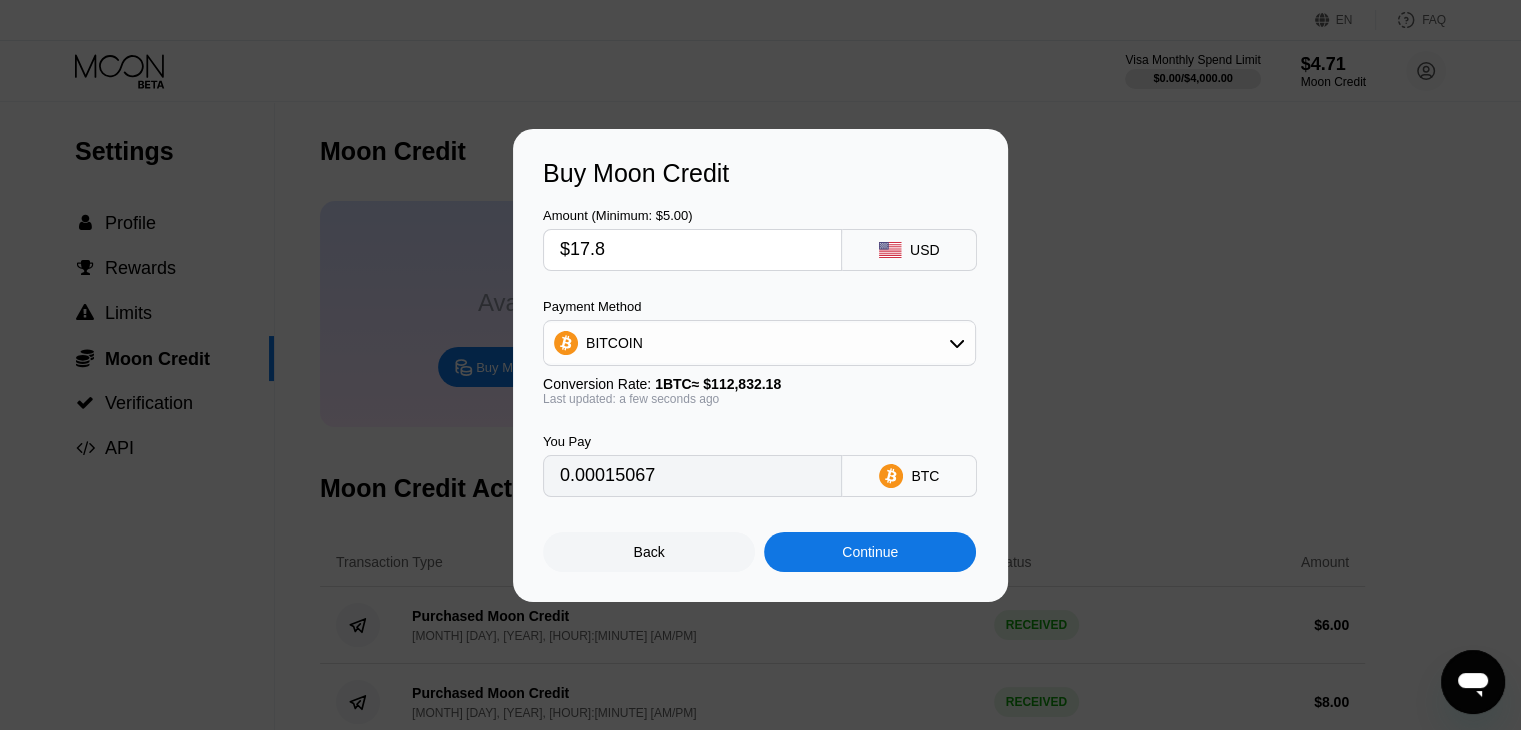 type on "$17.80" 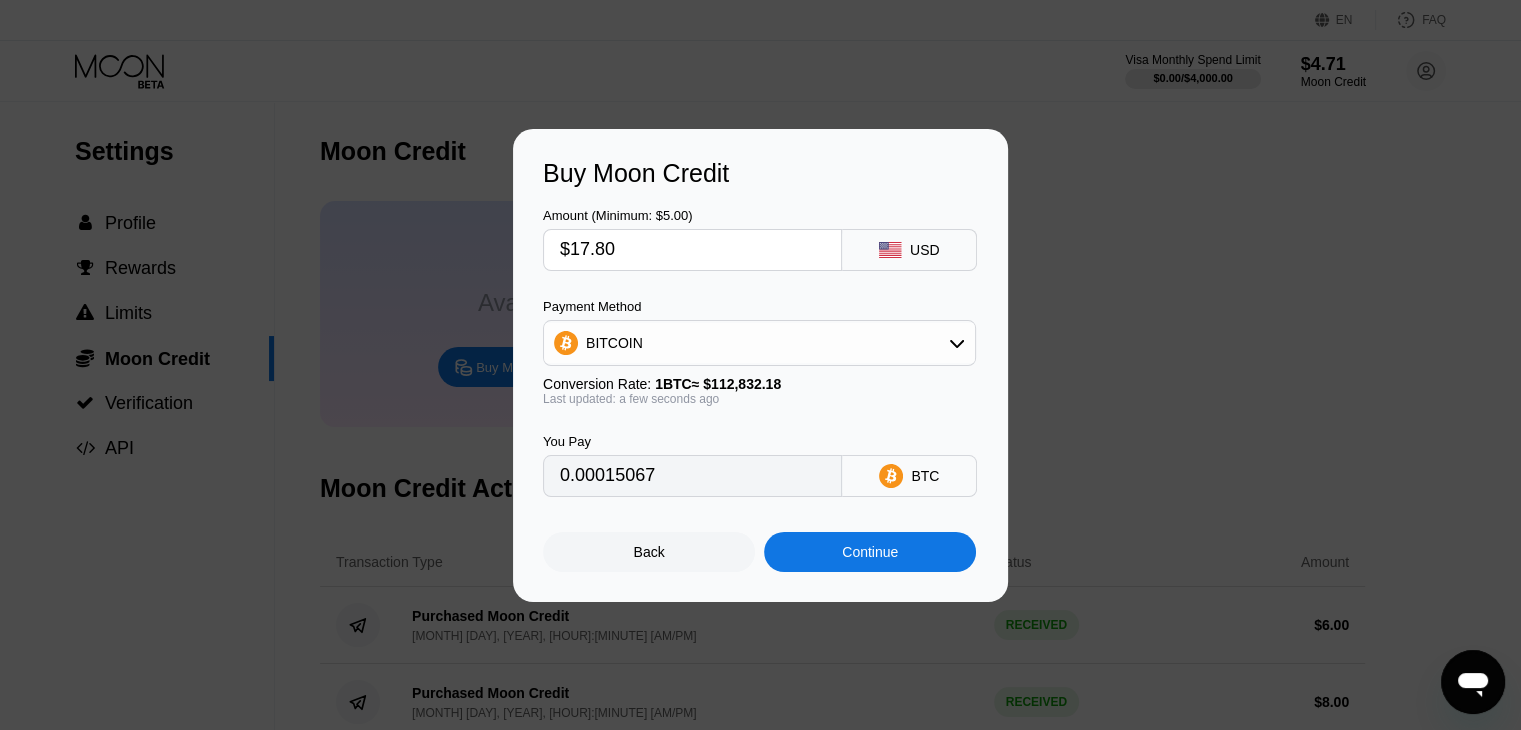 type on "0.00015776" 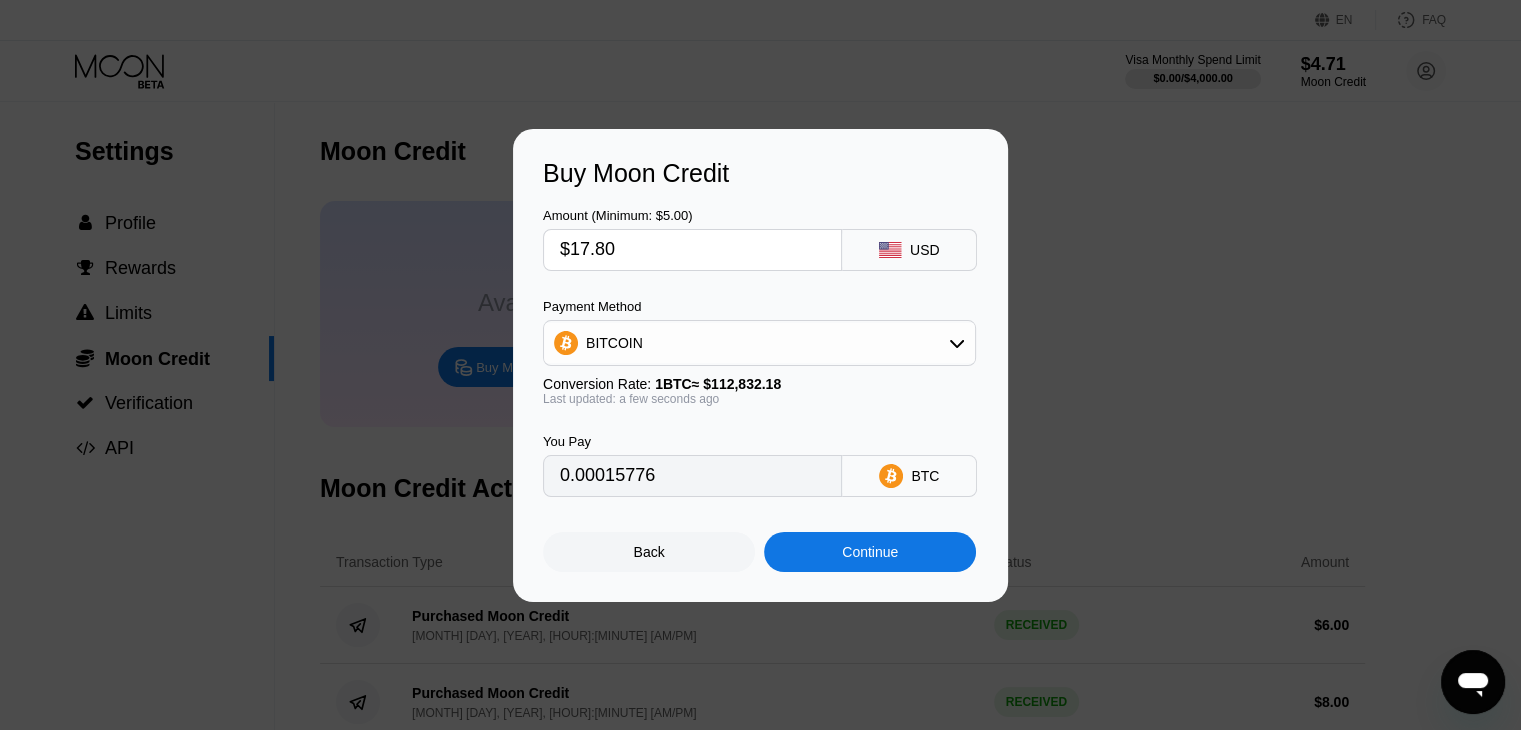 type on "$17.80" 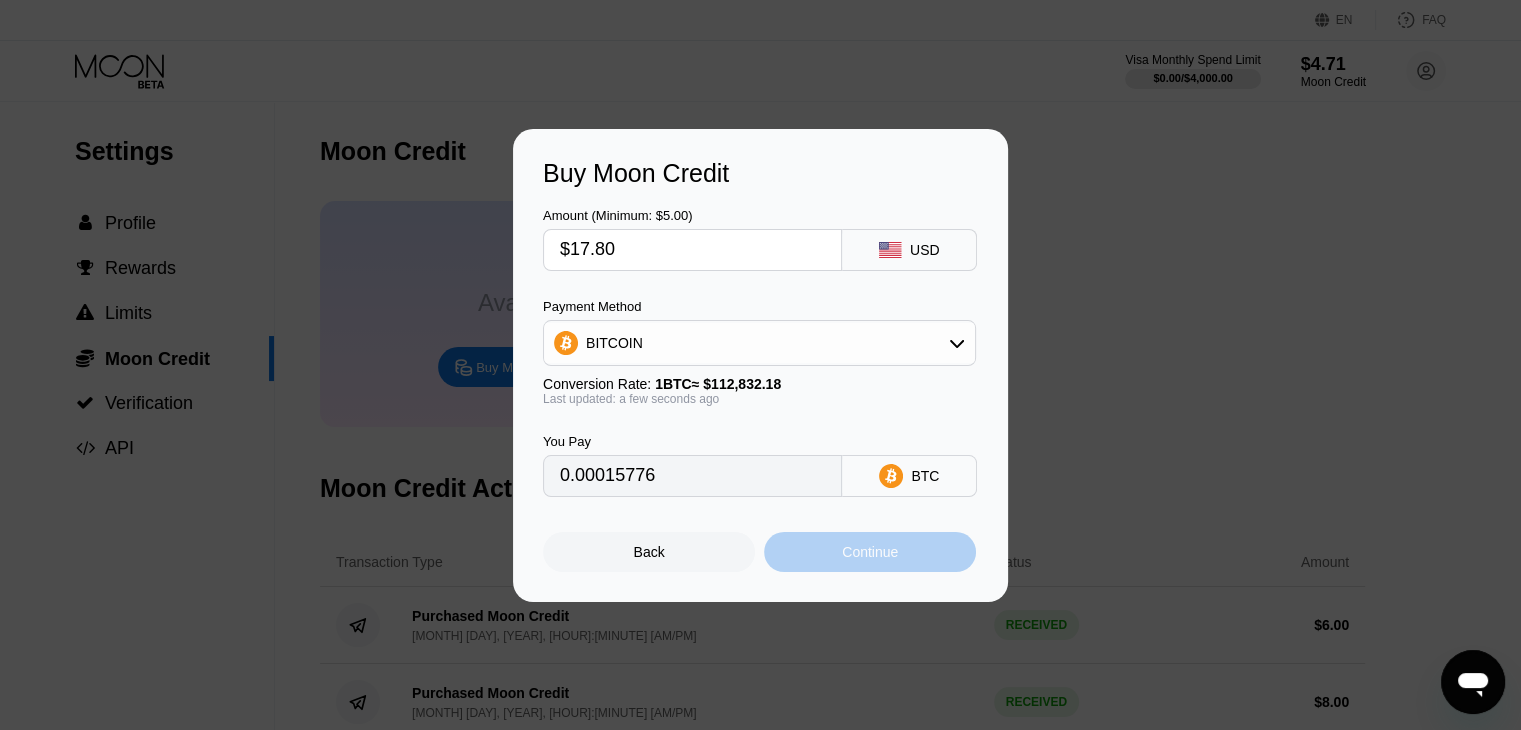 click on "Continue" at bounding box center [870, 552] 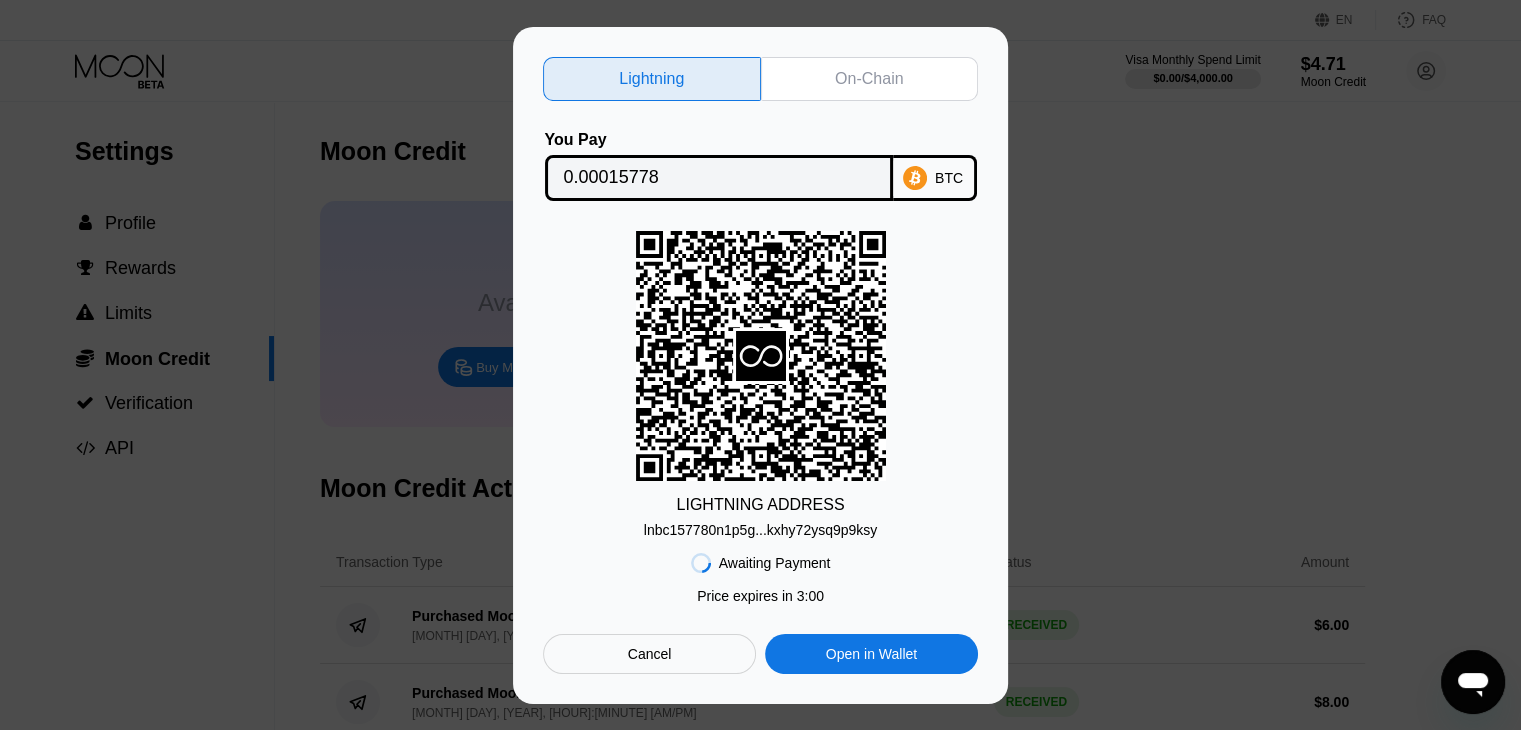 click on "lnbc157780n1p5g...kxhy72ysq9p9ksy" at bounding box center [761, 530] 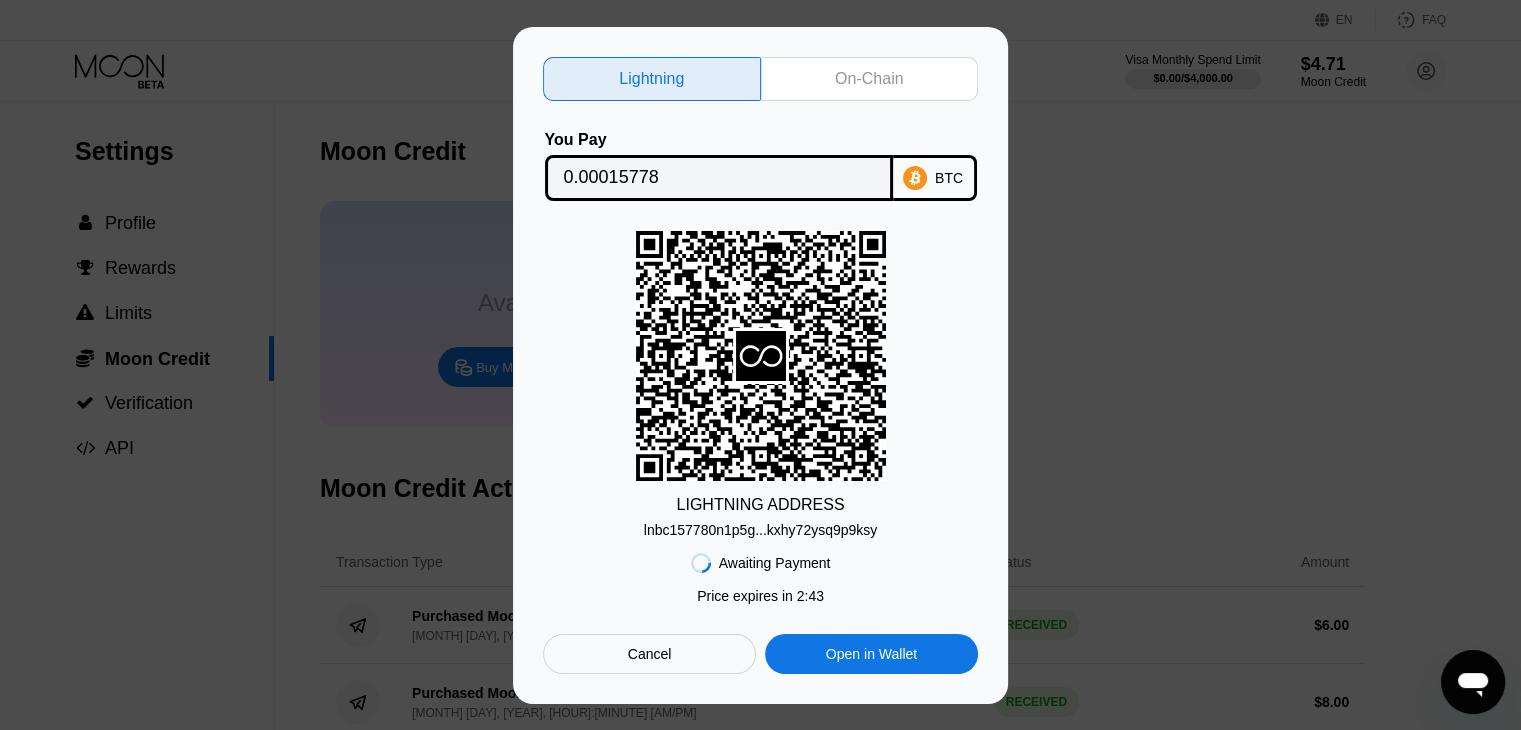 click on "Cancel" at bounding box center (649, 654) 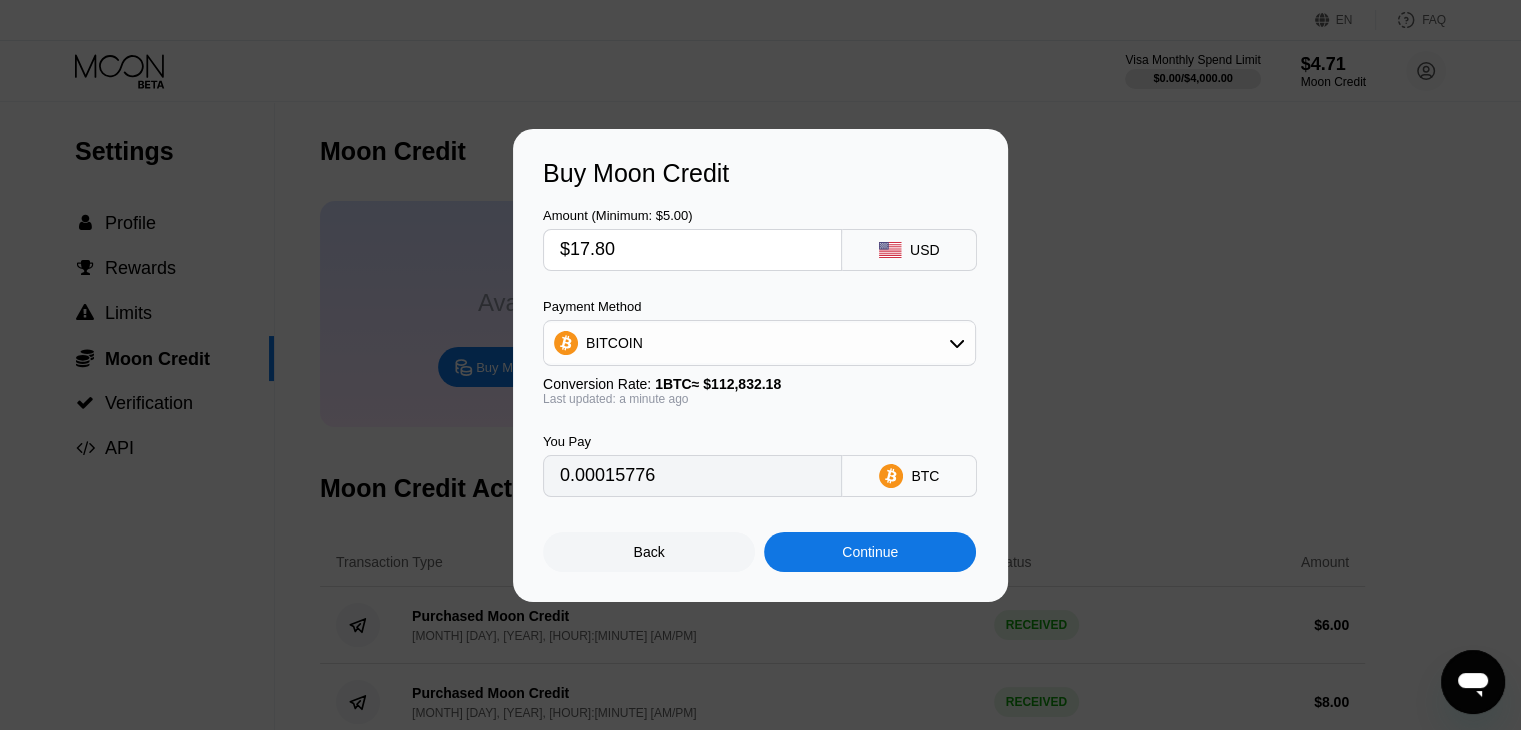 click on "$17.80" at bounding box center (692, 250) 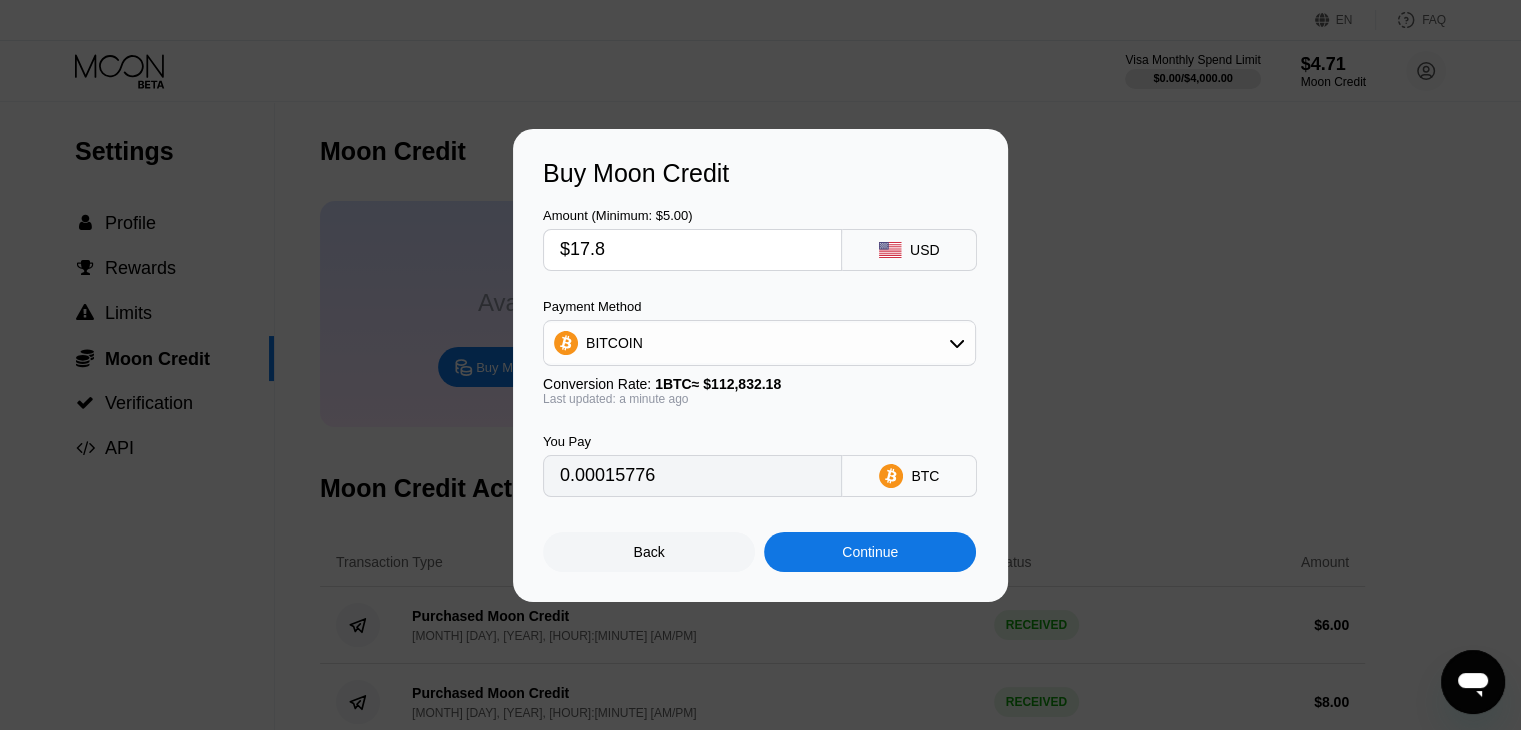 type on "$17." 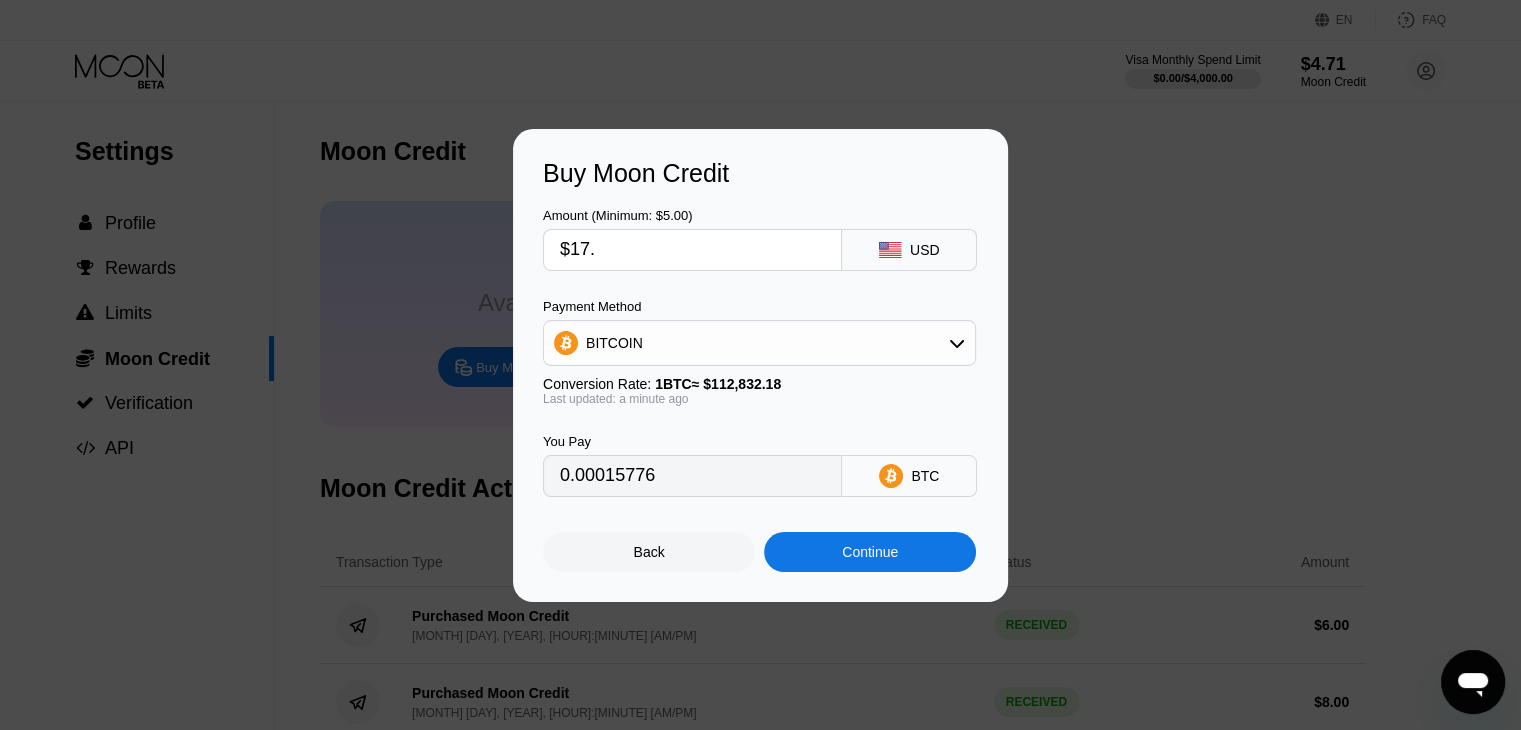 type on "0.00015067" 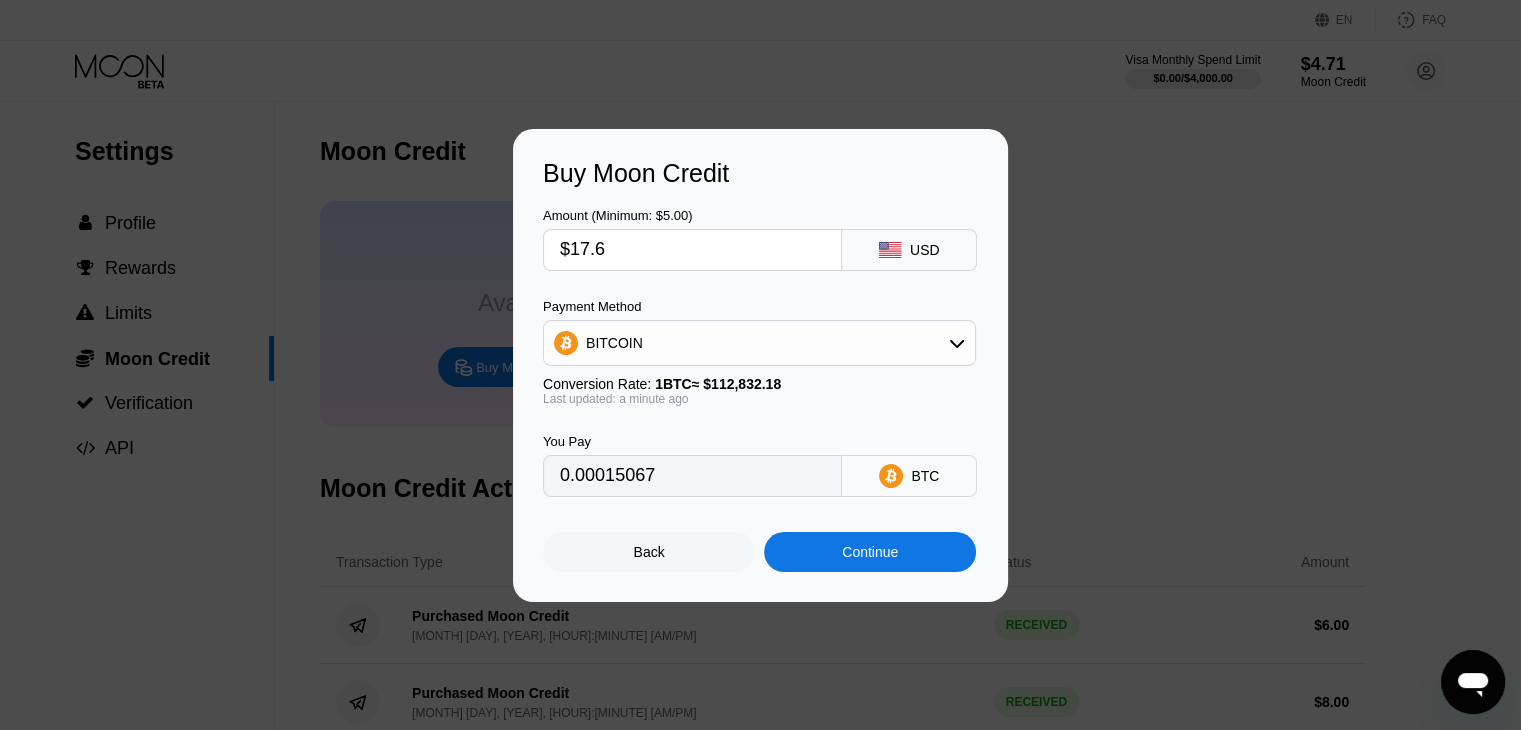 type on "$17.60" 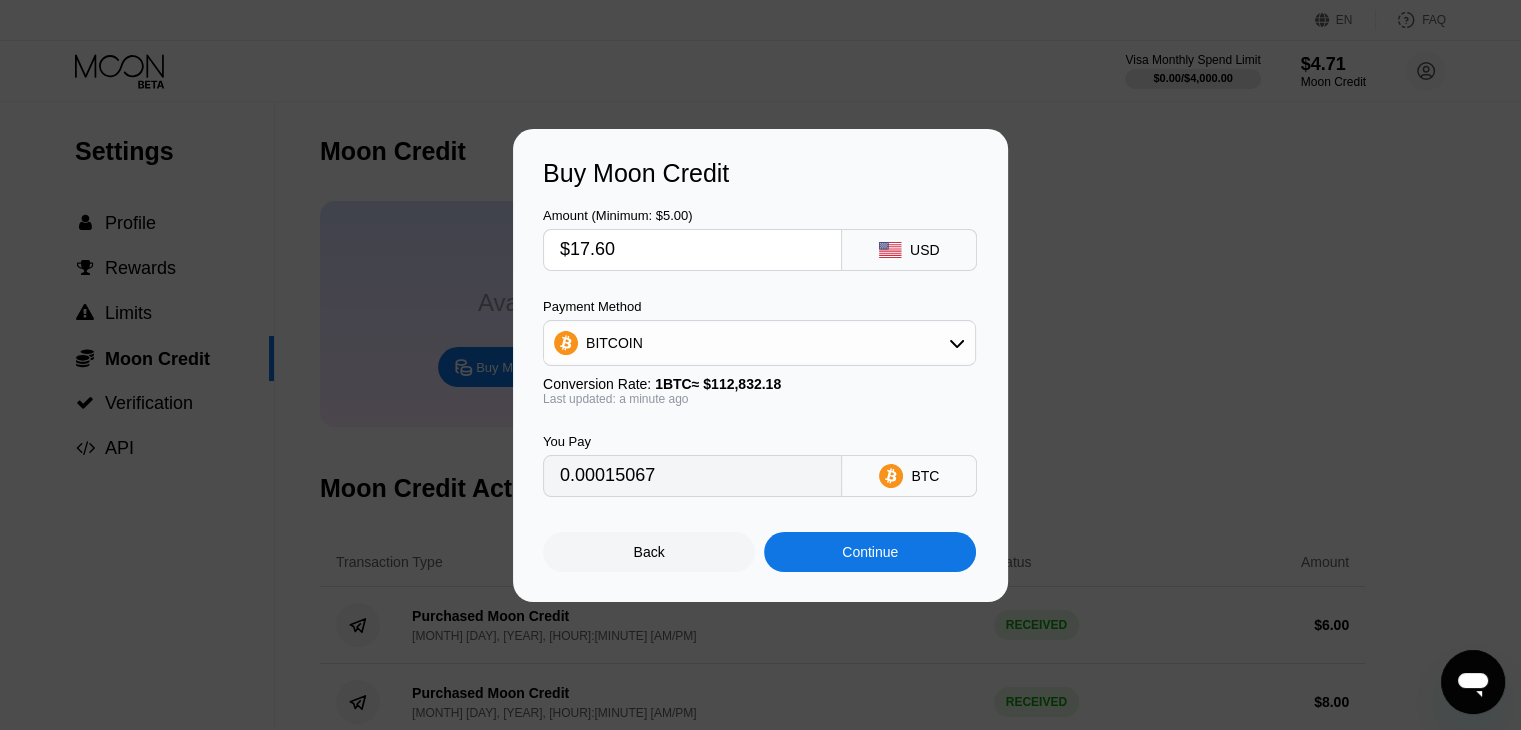 type on "0.00015599" 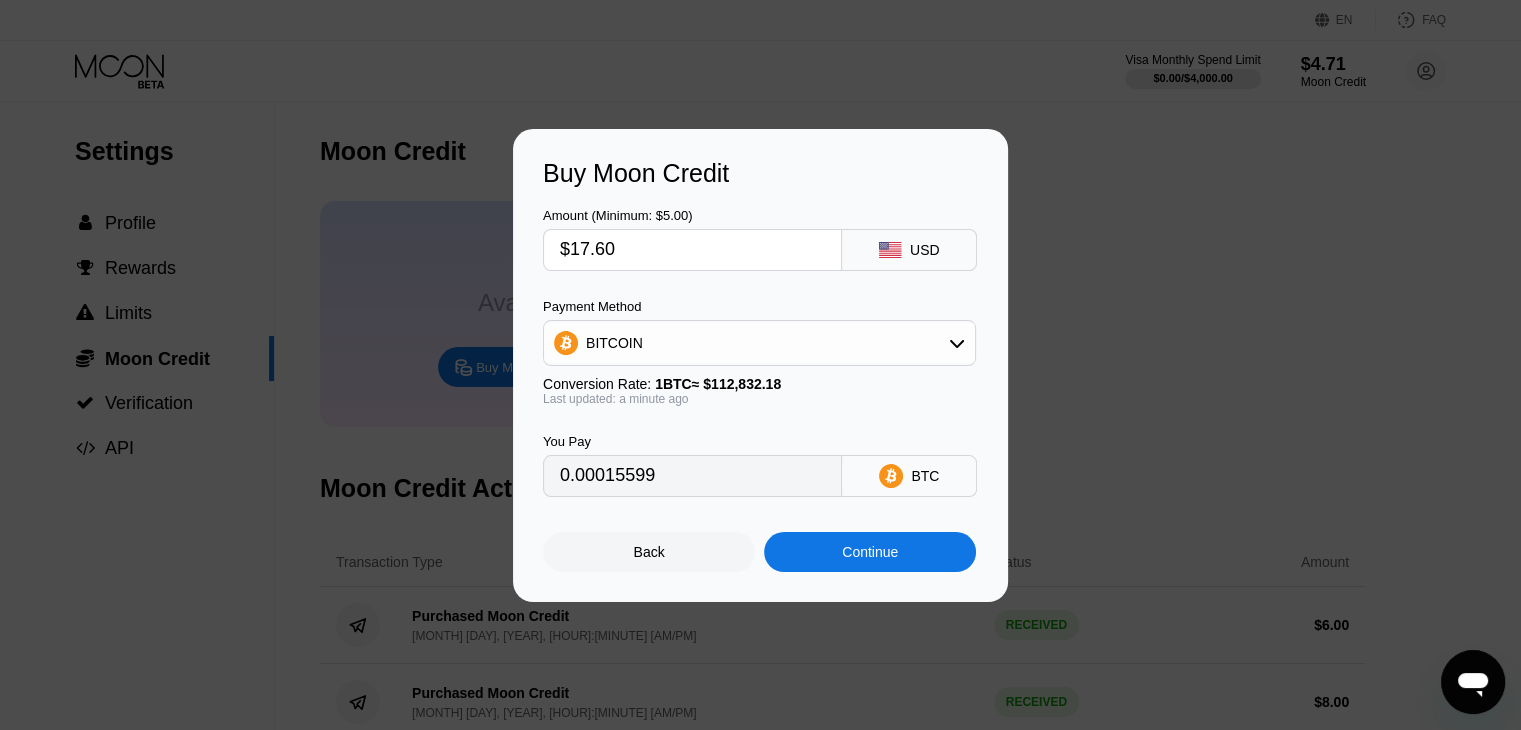 type on "$17.60" 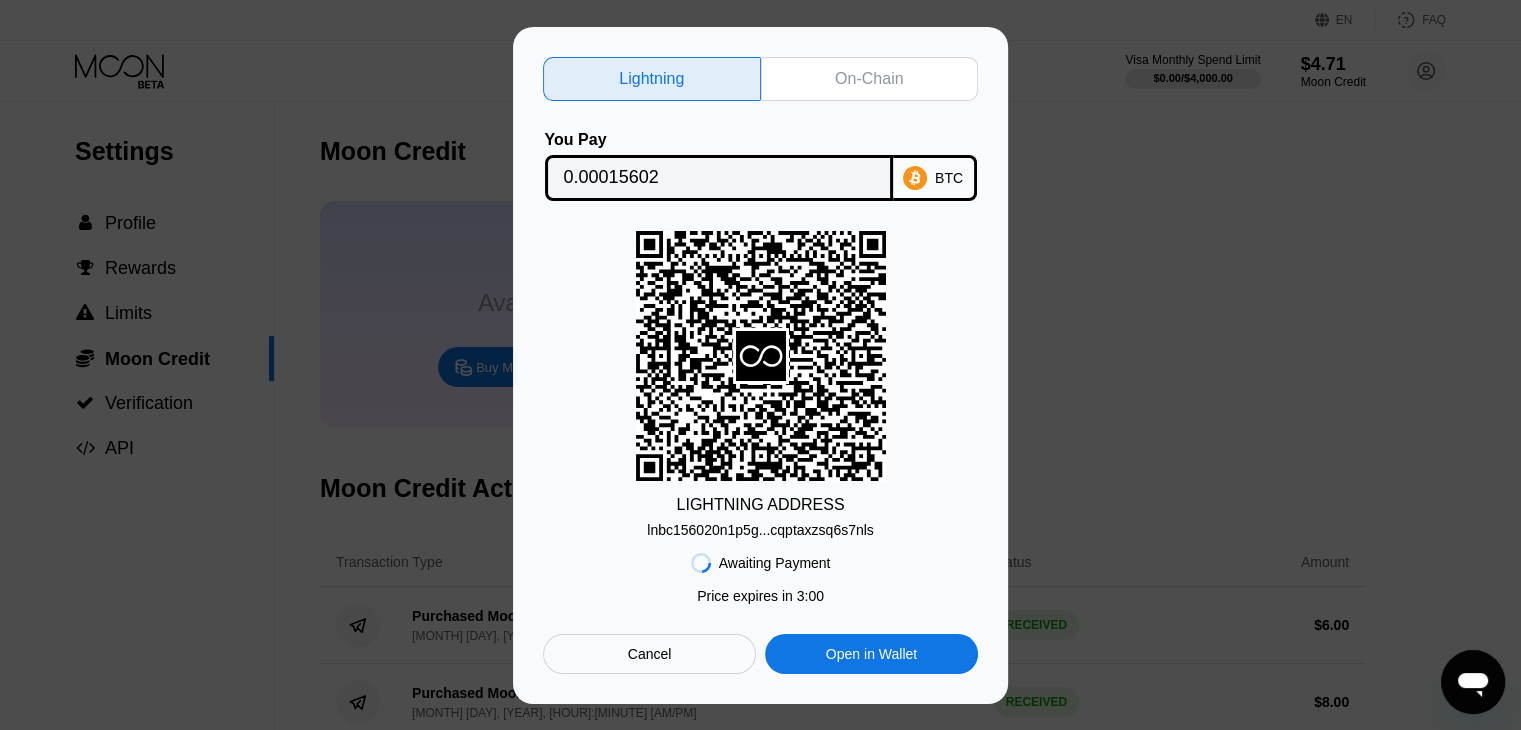 click on "lnbc156020n1p5g...cqptaxzsq6s7nls" at bounding box center (760, 530) 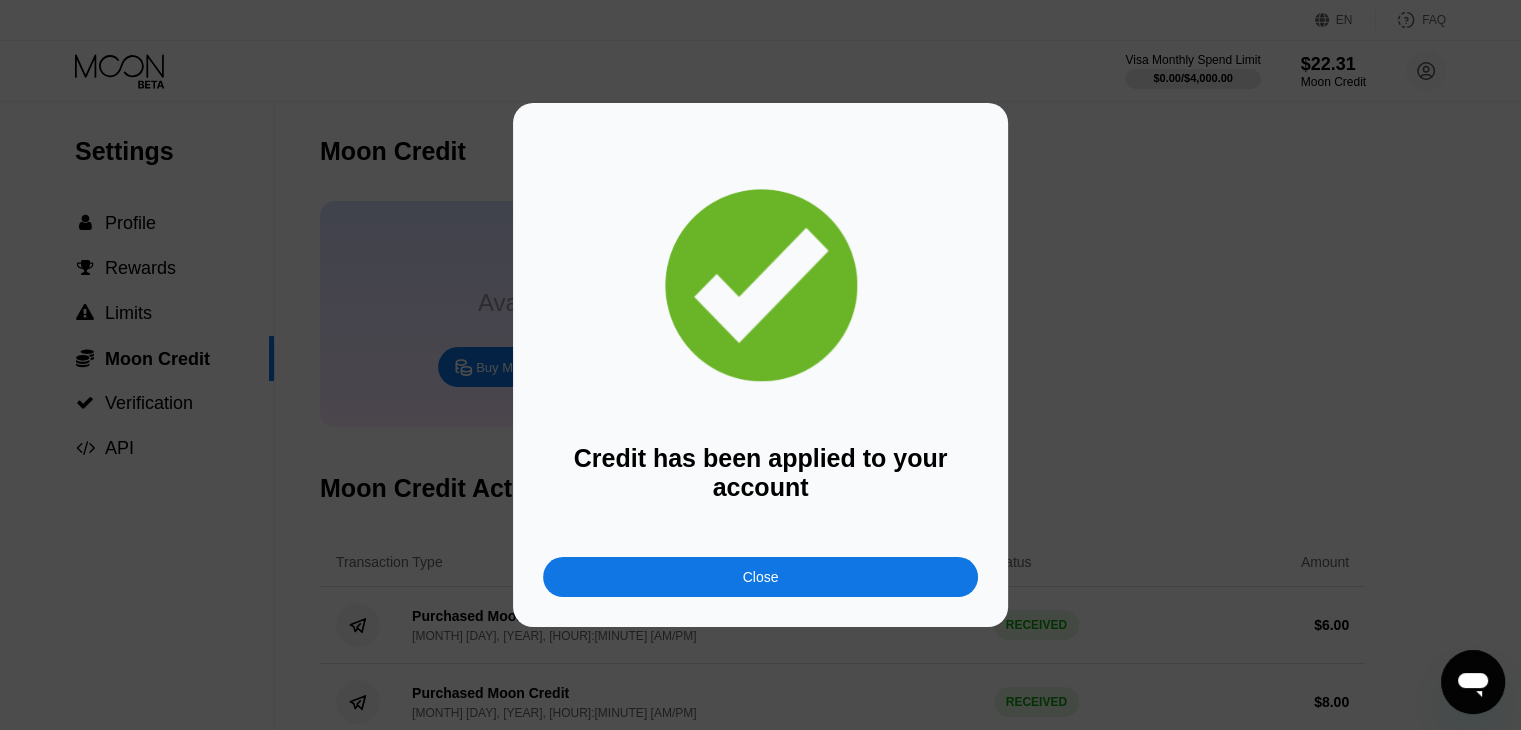 click on "Close" at bounding box center (760, 577) 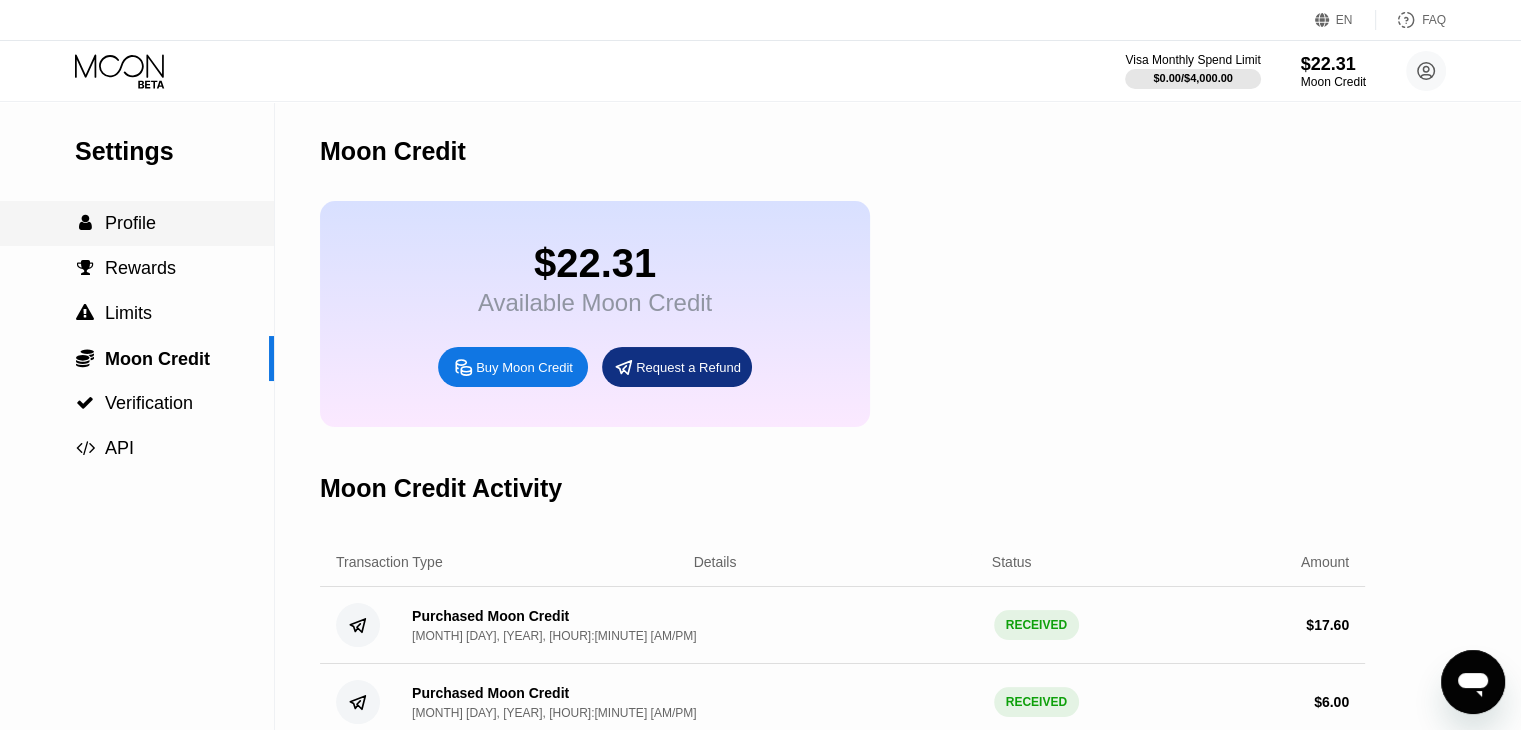 click on "Profile" at bounding box center (130, 223) 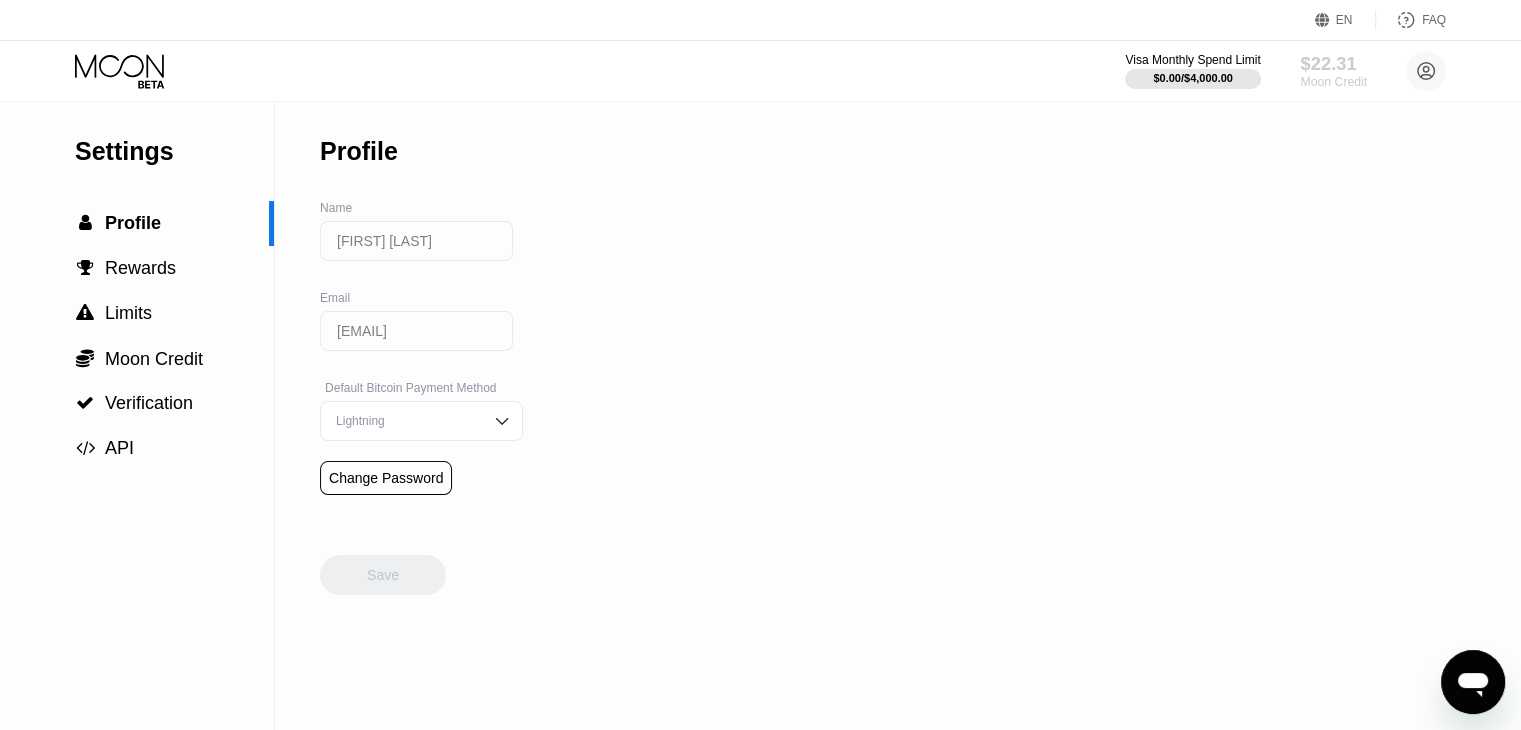 click on "$22.31" at bounding box center (1333, 63) 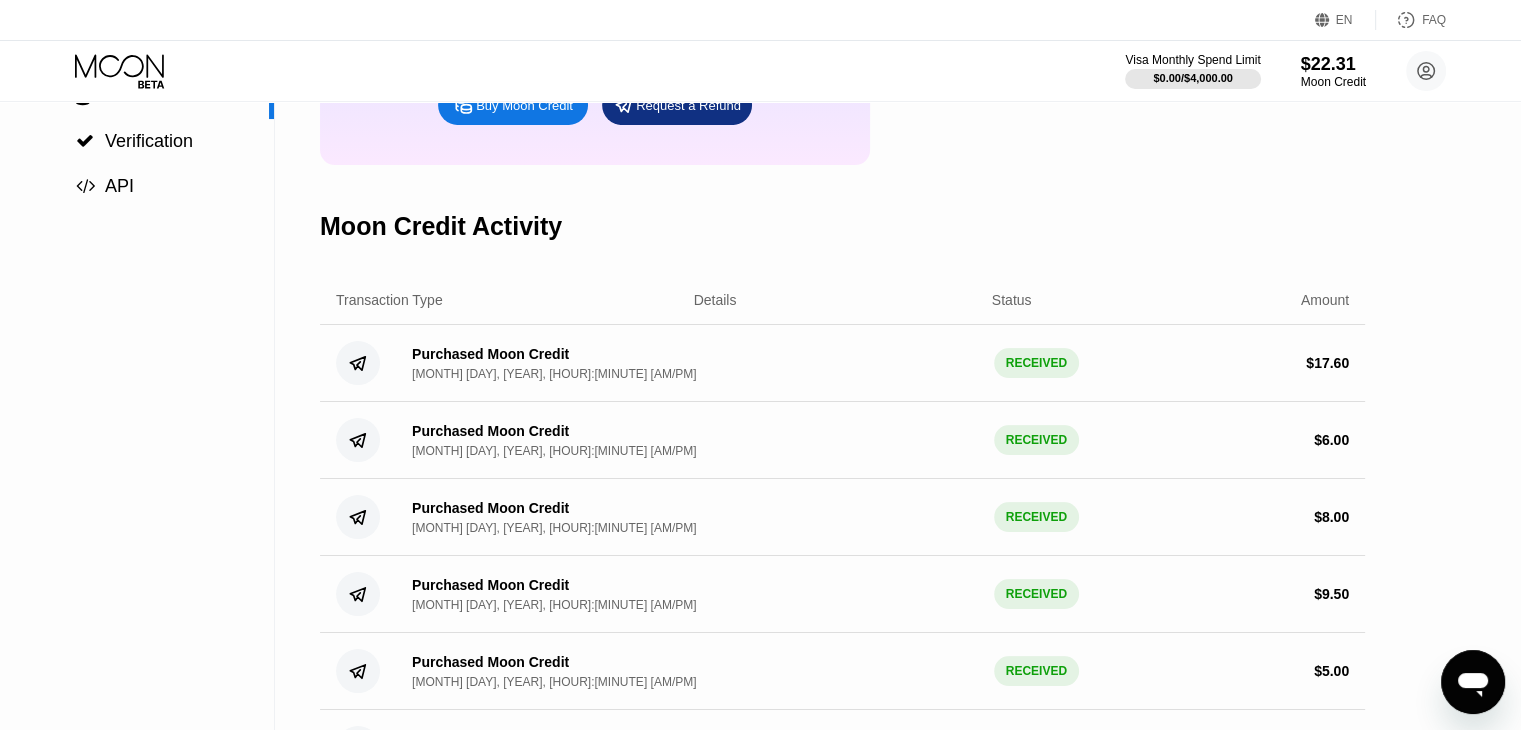 scroll, scrollTop: 0, scrollLeft: 0, axis: both 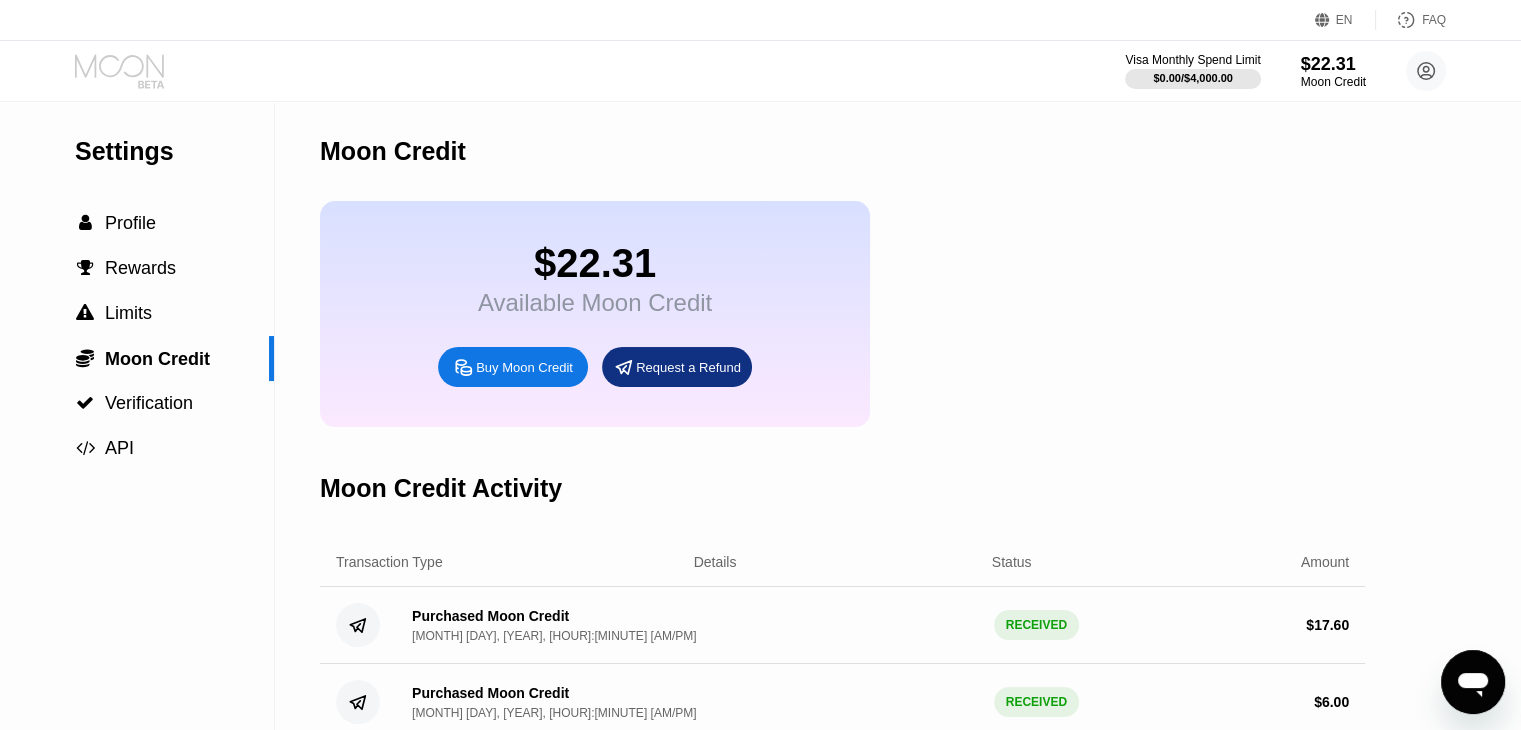 click 